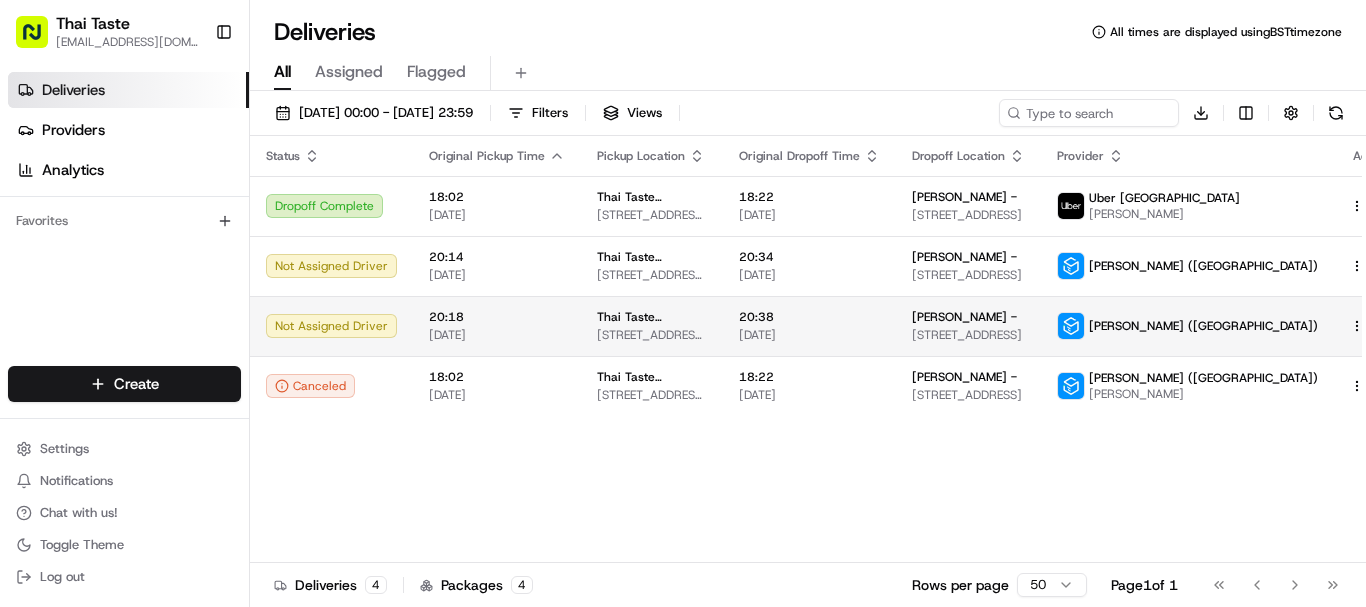 scroll, scrollTop: 0, scrollLeft: 0, axis: both 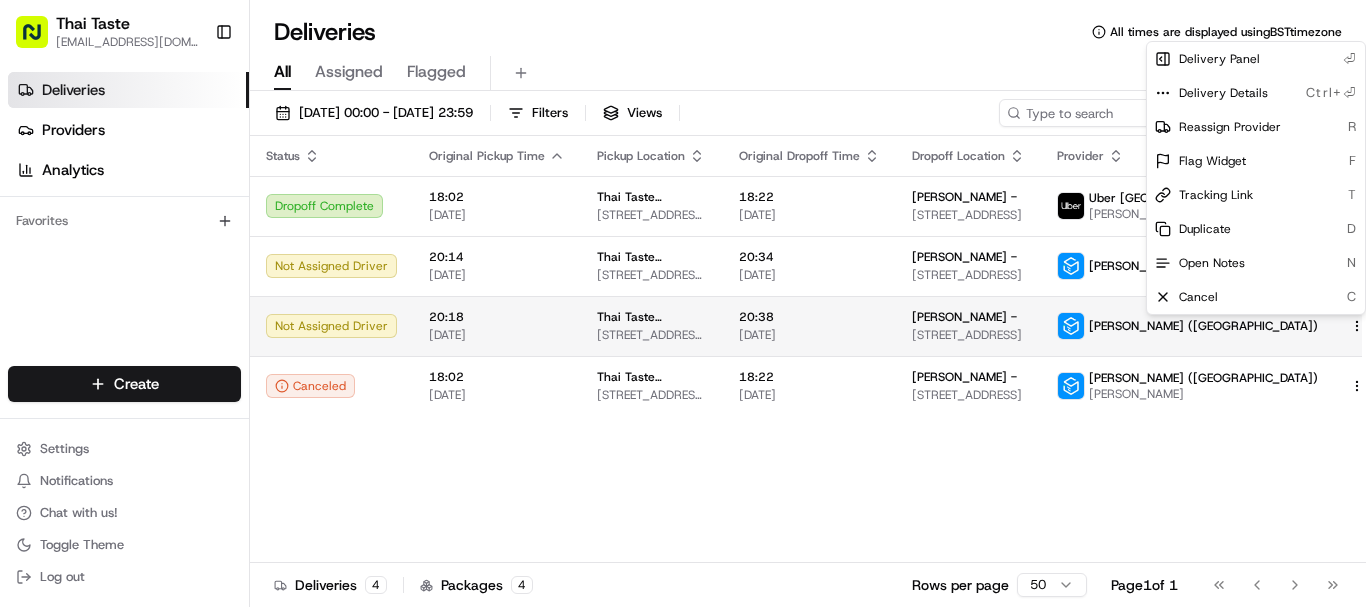 click on "Thai Taste [EMAIL_ADDRESS][DOMAIN_NAME] Toggle Sidebar Deliveries Providers Analytics Favorites Main Menu Members & Organization Organization Users Roles Preferences Customization Tracking Orchestration Automations Dispatch Strategy Locations Pickup Locations Dropoff Locations Billing Billing Refund Requests Integrations Notification Triggers Webhooks API Keys Request Logs Create Settings Notifications Chat with us! Toggle Theme Log out Deliveries All times are displayed using  BST  timezone All Assigned Flagged [DATE] 00:00 - [DATE] 23:59 Filters Views Download Status Original Pickup Time Pickup Location Original Dropoff Time Dropoff Location Provider Action Dropoff Complete 18:02 [DATE] Thai Taste Kensington | Thai Taste Kensington [STREET_ADDRESS][PERSON_NAME] 18:22 [DATE] [PERSON_NAME] - 3, [STREET_ADDRESS] [PERSON_NAME] Not Assigned Driver 20:14 [DATE] Thai Taste Kensington | Thai Taste Kensington [STREET_ADDRESS][PERSON_NAME] 20:34" at bounding box center [683, 303] 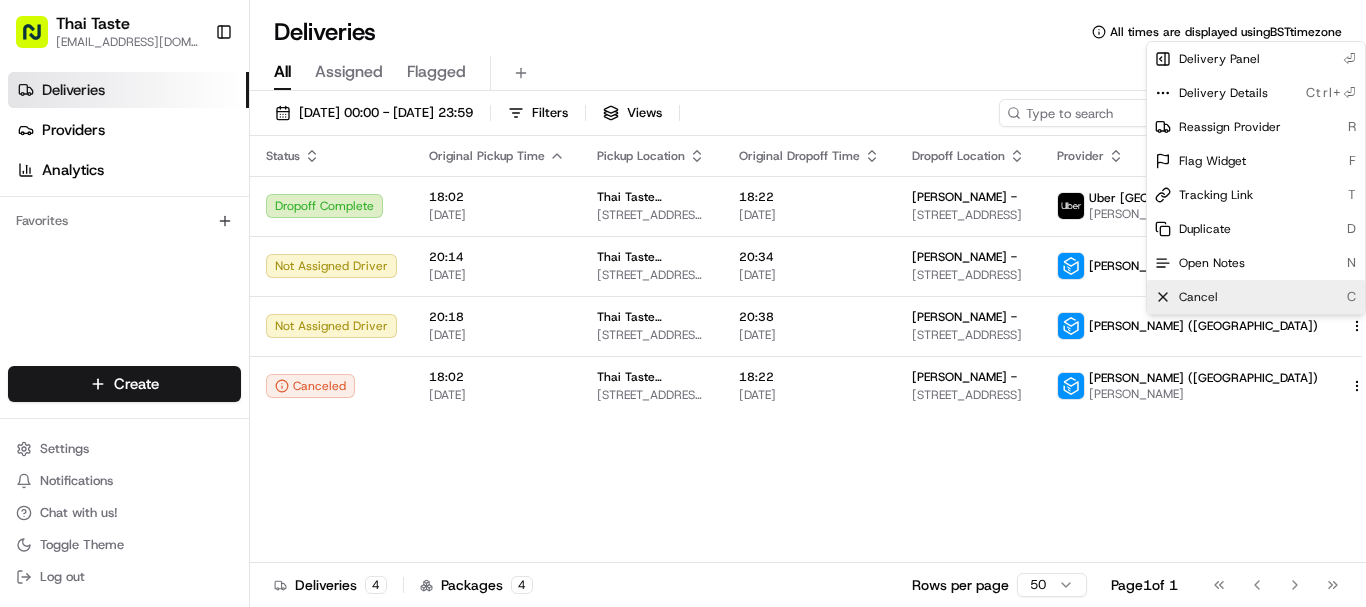 click on "Cancel C" at bounding box center [1256, 297] 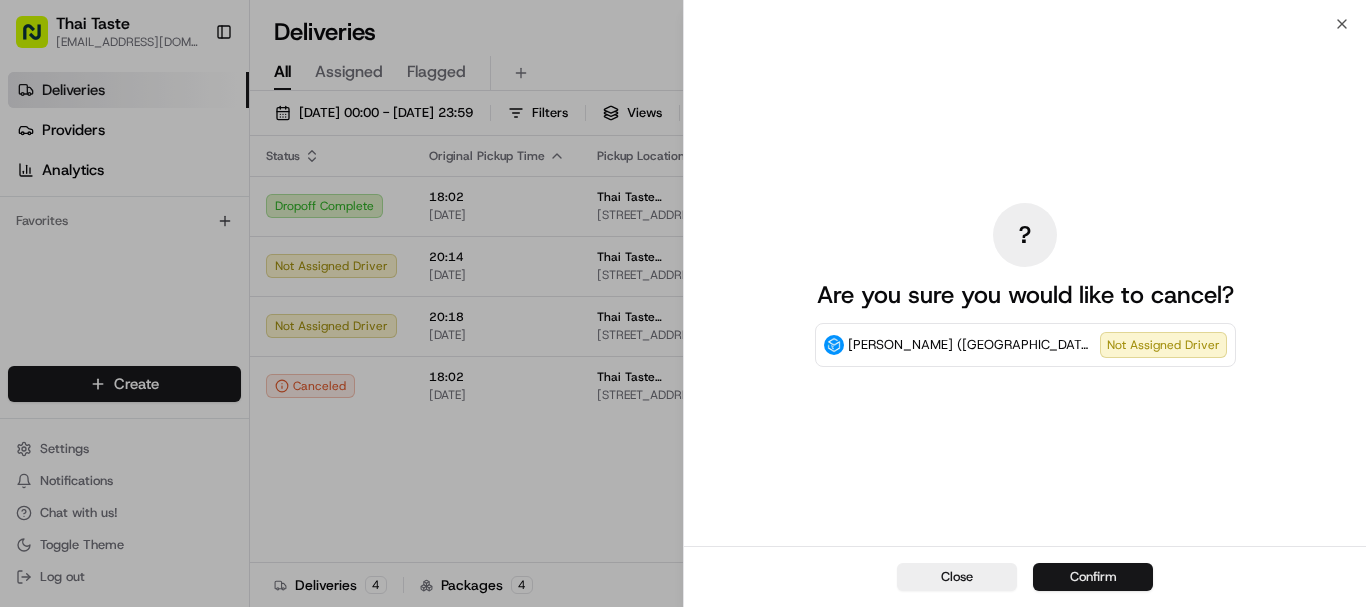 click on "Confirm" at bounding box center [1093, 577] 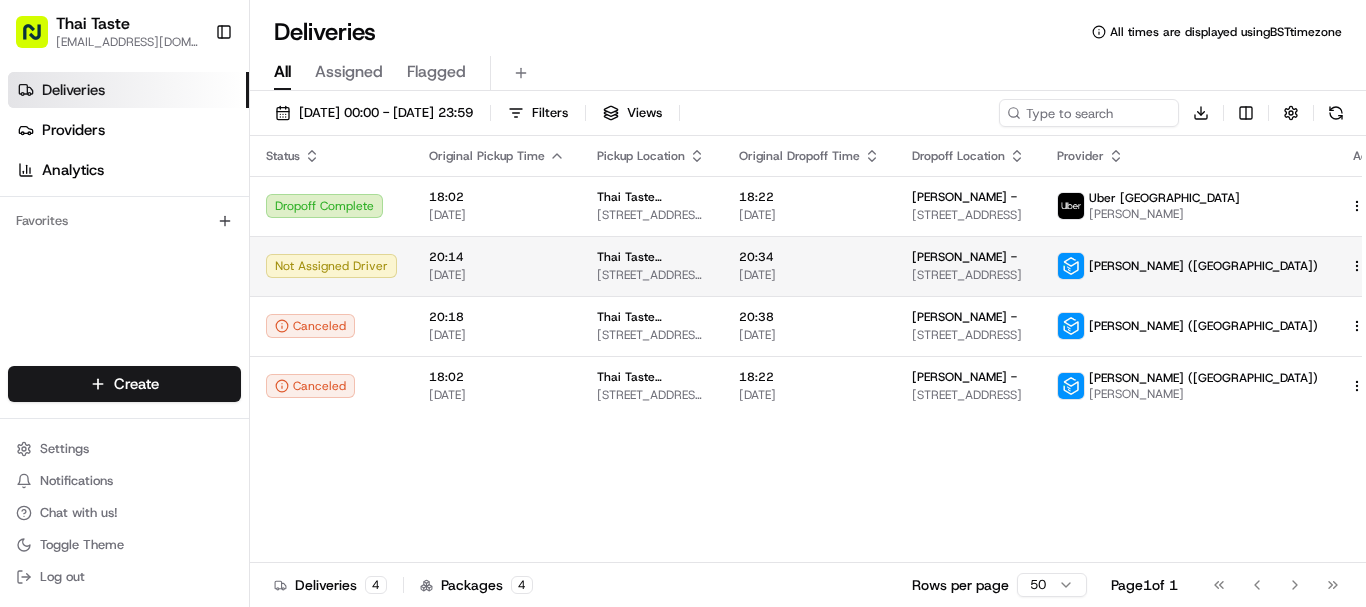 click on "Thai Taste [EMAIL_ADDRESS][DOMAIN_NAME] Toggle Sidebar Deliveries Providers Analytics Favorites Main Menu Members & Organization Organization Users Roles Preferences Customization Tracking Orchestration Automations Dispatch Strategy Locations Pickup Locations Dropoff Locations Billing Billing Refund Requests Integrations Notification Triggers Webhooks API Keys Request Logs Create Settings Notifications Chat with us! Toggle Theme Log out Deliveries All times are displayed using  BST  timezone All Assigned Flagged [DATE] 00:00 - [DATE] 23:59 Filters Views Download Status Original Pickup Time Pickup Location Original Dropoff Time Dropoff Location Provider Action Dropoff Complete 18:02 [DATE] Thai Taste Kensington | Thai Taste Kensington [STREET_ADDRESS][PERSON_NAME] 18:22 [DATE] [PERSON_NAME] - 3, [STREET_ADDRESS] [PERSON_NAME] Not Assigned Driver 20:14 [DATE] Thai Taste Kensington | Thai Taste Kensington [STREET_ADDRESS][PERSON_NAME] 20:34" at bounding box center [683, 303] 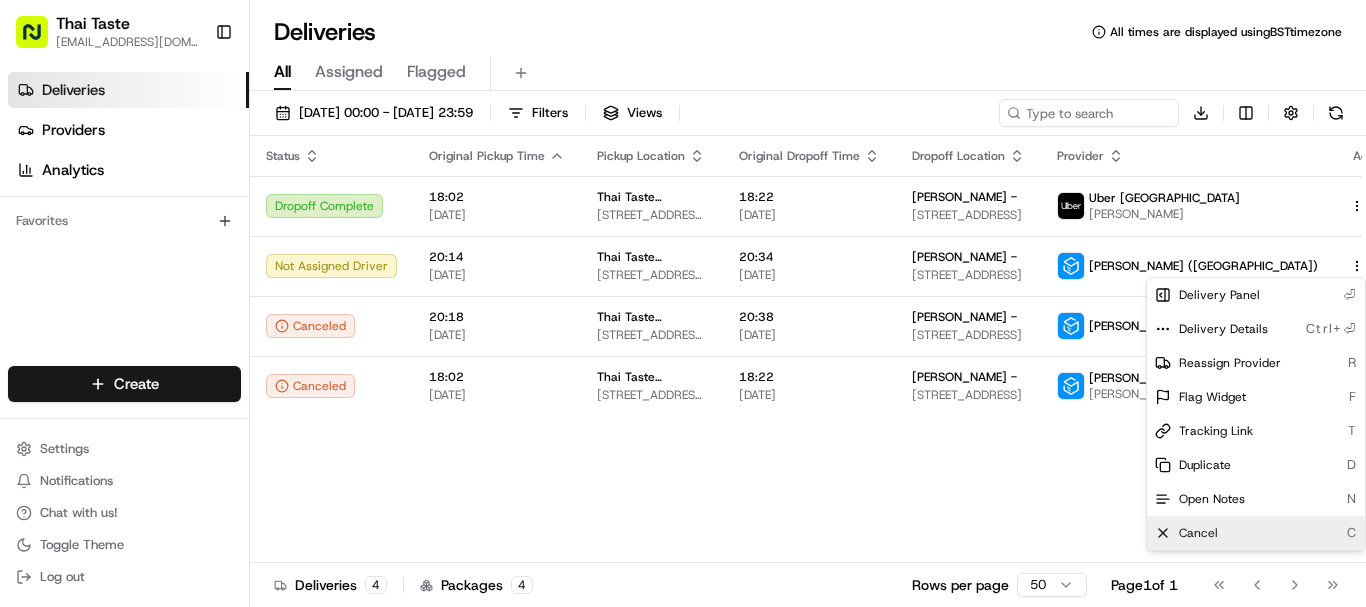 click on "Cancel C" at bounding box center [1256, 533] 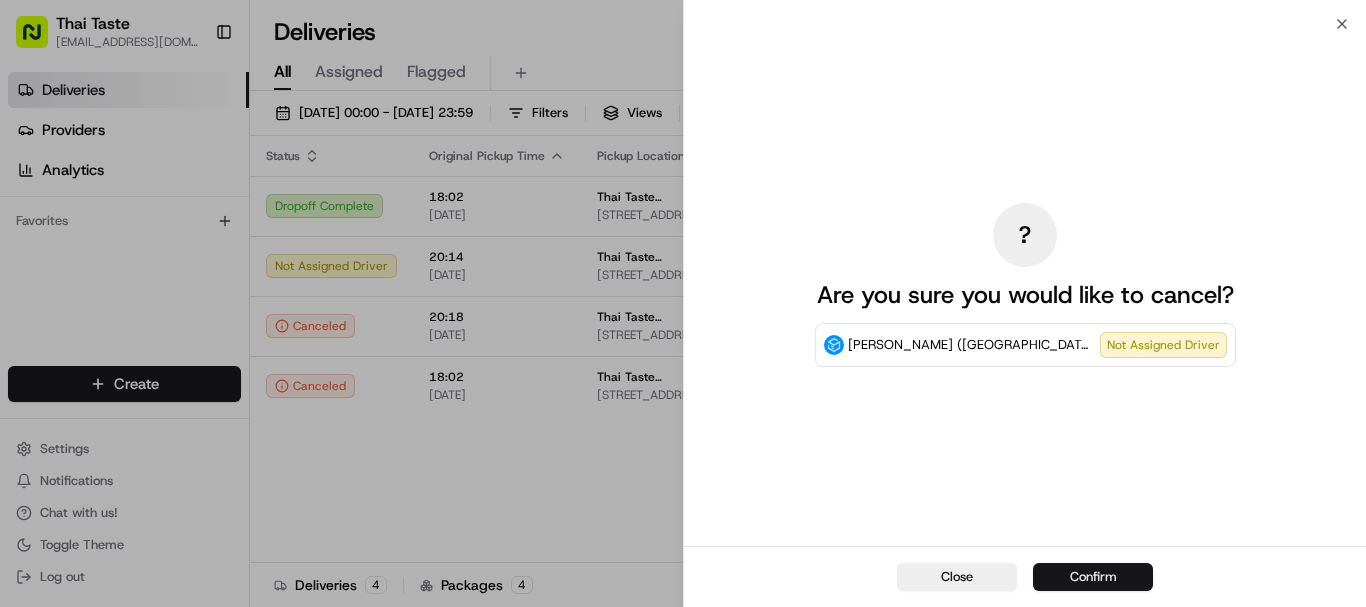 click on "Confirm" at bounding box center [1093, 577] 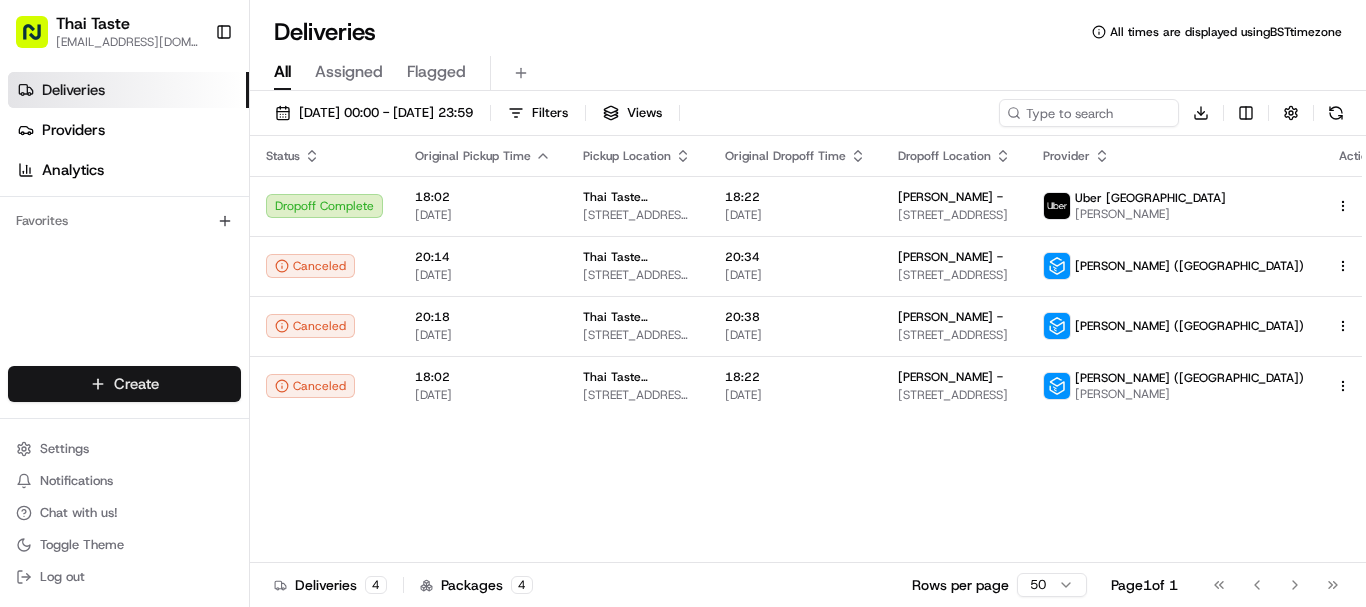 click on "Thai Taste [EMAIL_ADDRESS][DOMAIN_NAME] Toggle Sidebar Deliveries Providers Analytics Favorites Main Menu Members & Organization Organization Users Roles Preferences Customization Tracking Orchestration Automations Dispatch Strategy Locations Pickup Locations Dropoff Locations Billing Billing Refund Requests Integrations Notification Triggers Webhooks API Keys Request Logs Create Settings Notifications Chat with us! Toggle Theme Log out Deliveries All times are displayed using  BST  timezone All Assigned Flagged [DATE] 00:00 - [DATE] 23:59 Filters Views Download Status Original Pickup Time Pickup Location Original Dropoff Time Dropoff Location Provider Action Dropoff Complete 18:02 [DATE] Thai Taste Kensington | Thai Taste Kensington [STREET_ADDRESS][PERSON_NAME] 18:22 [DATE] [PERSON_NAME] - 3, [STREET_ADDRESS] [PERSON_NAME] Canceled 20:14 [DATE] Thai Taste Kensington | Thai Taste Kensington [STREET_ADDRESS][PERSON_NAME] 20:34 [DATE]" at bounding box center (683, 303) 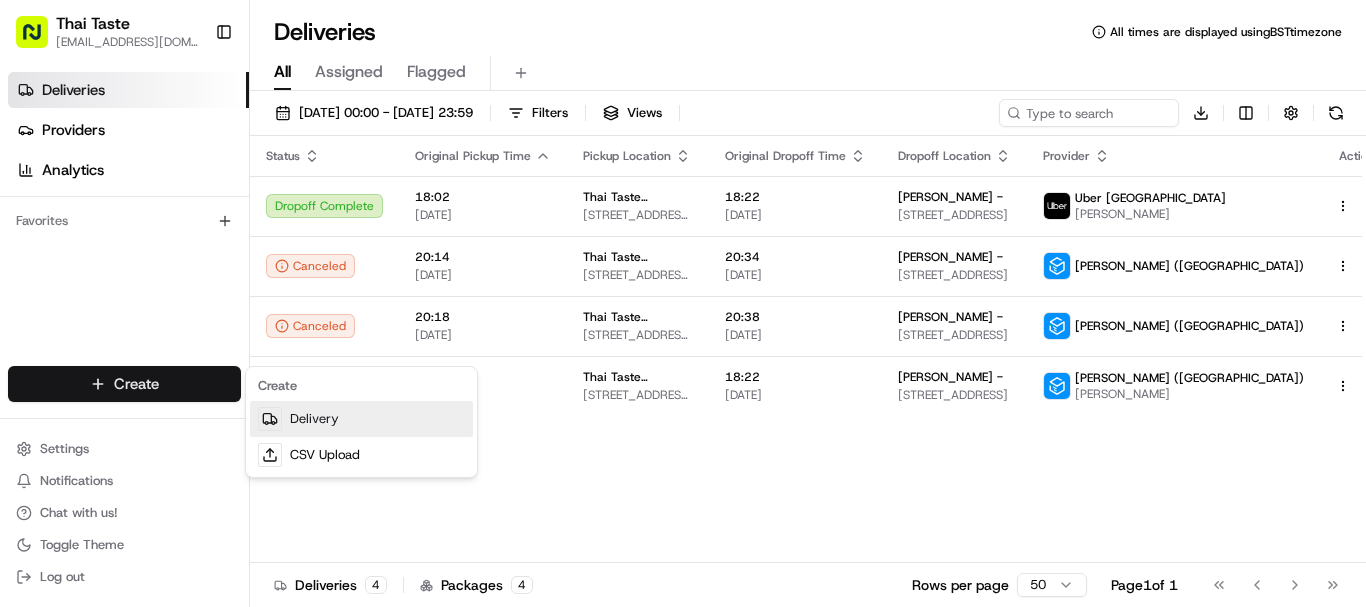 click on "Delivery" at bounding box center [361, 419] 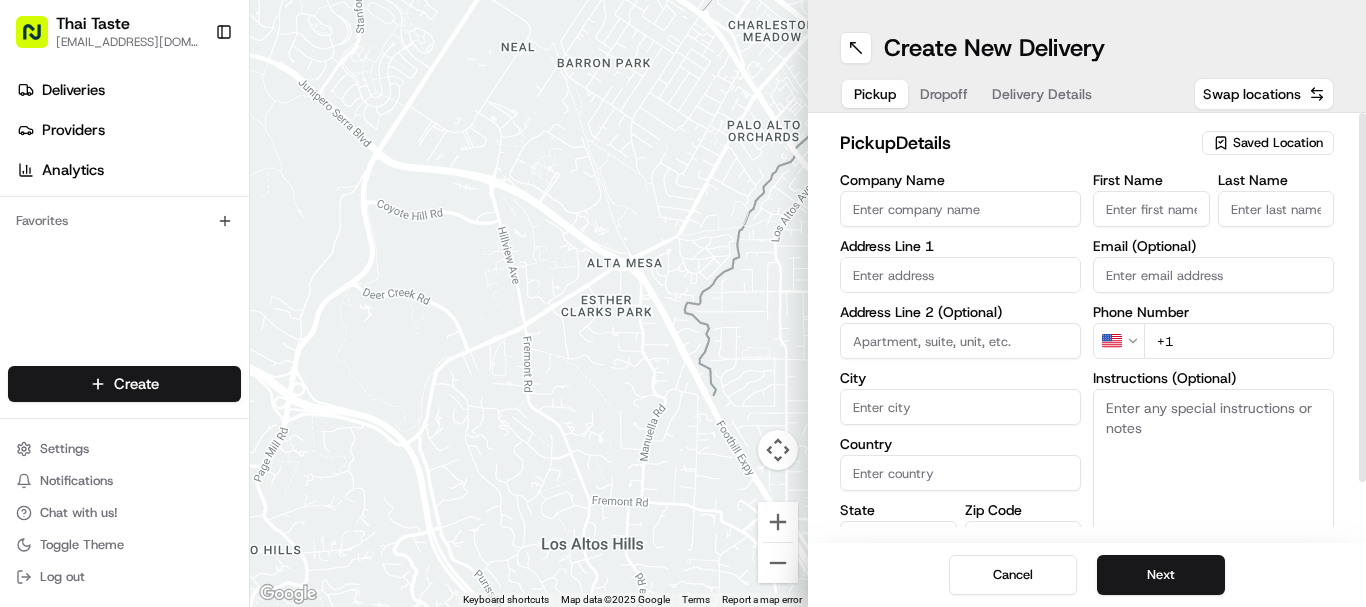 click on "Company Name" at bounding box center [960, 209] 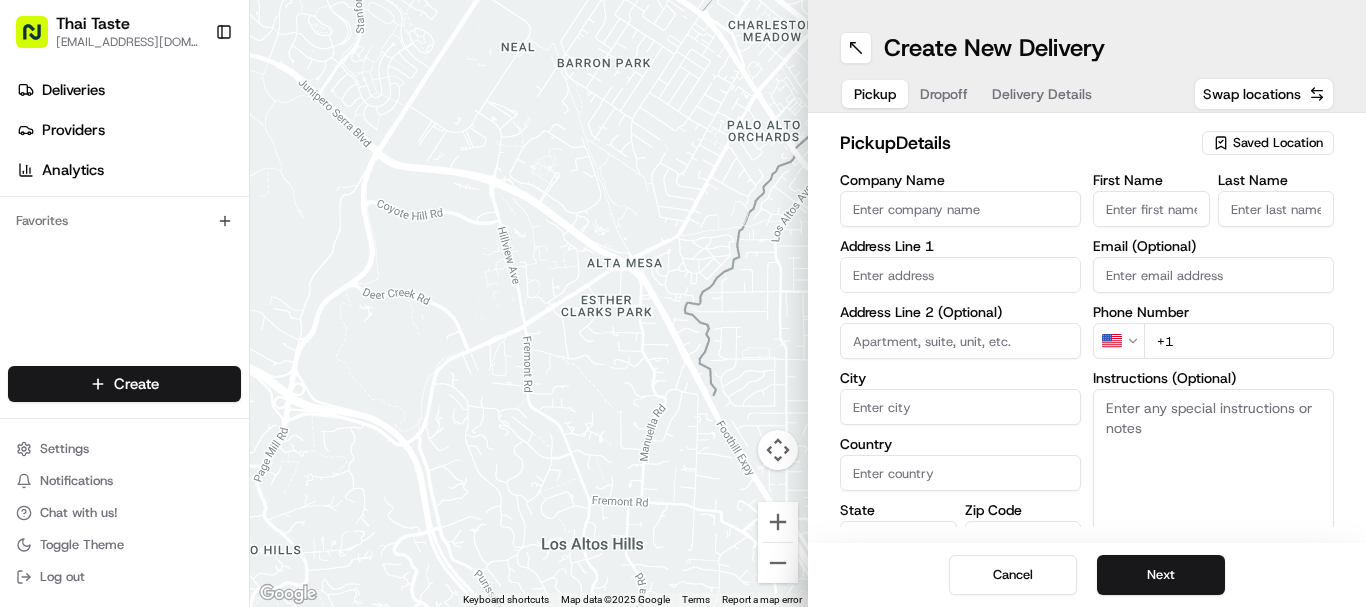 type on "THAI TASTE" 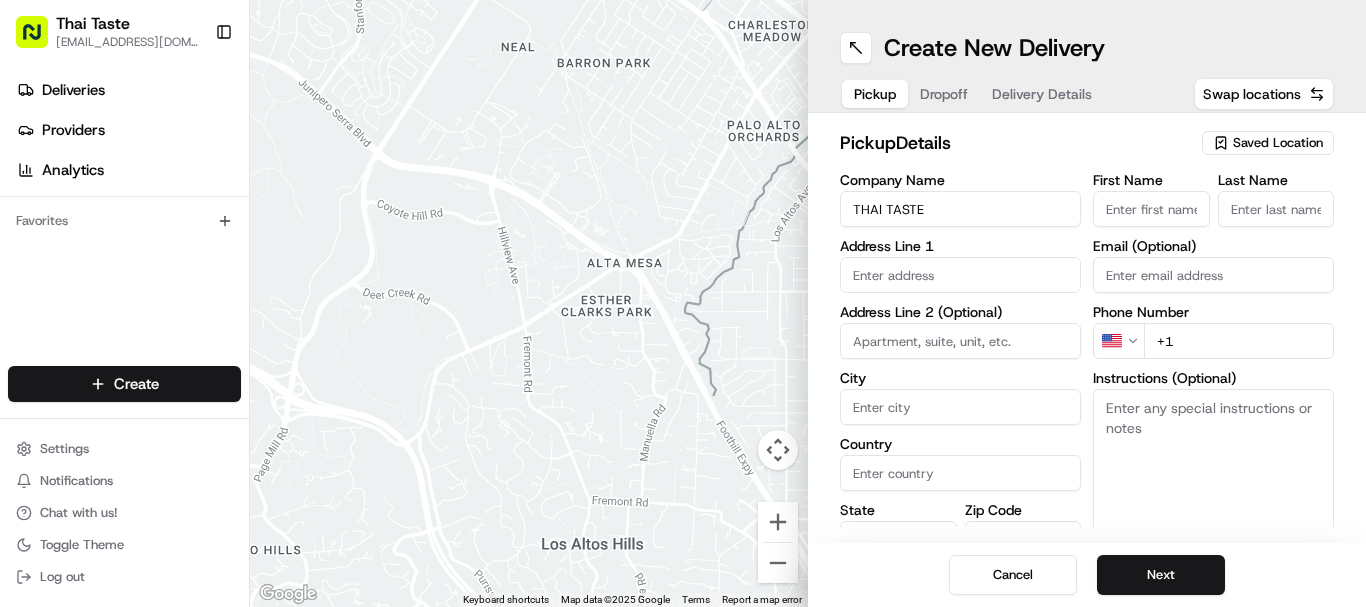 type on "[STREET_ADDRESS][PERSON_NAME]" 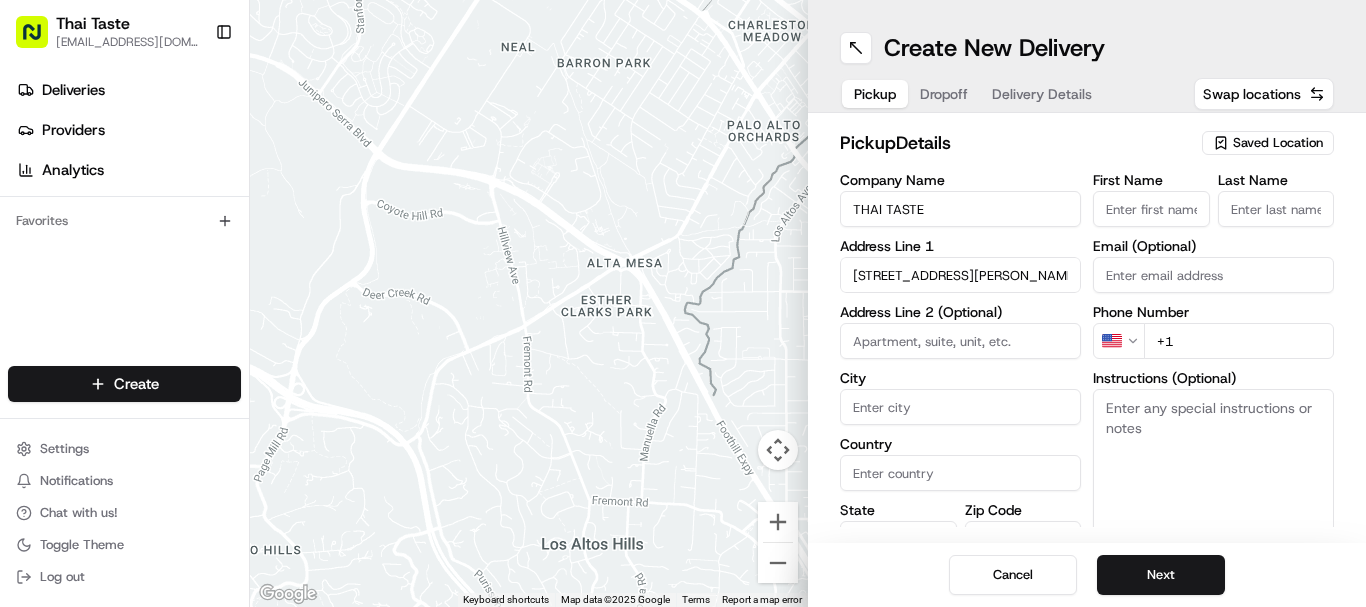 type on "[GEOGRAPHIC_DATA]" 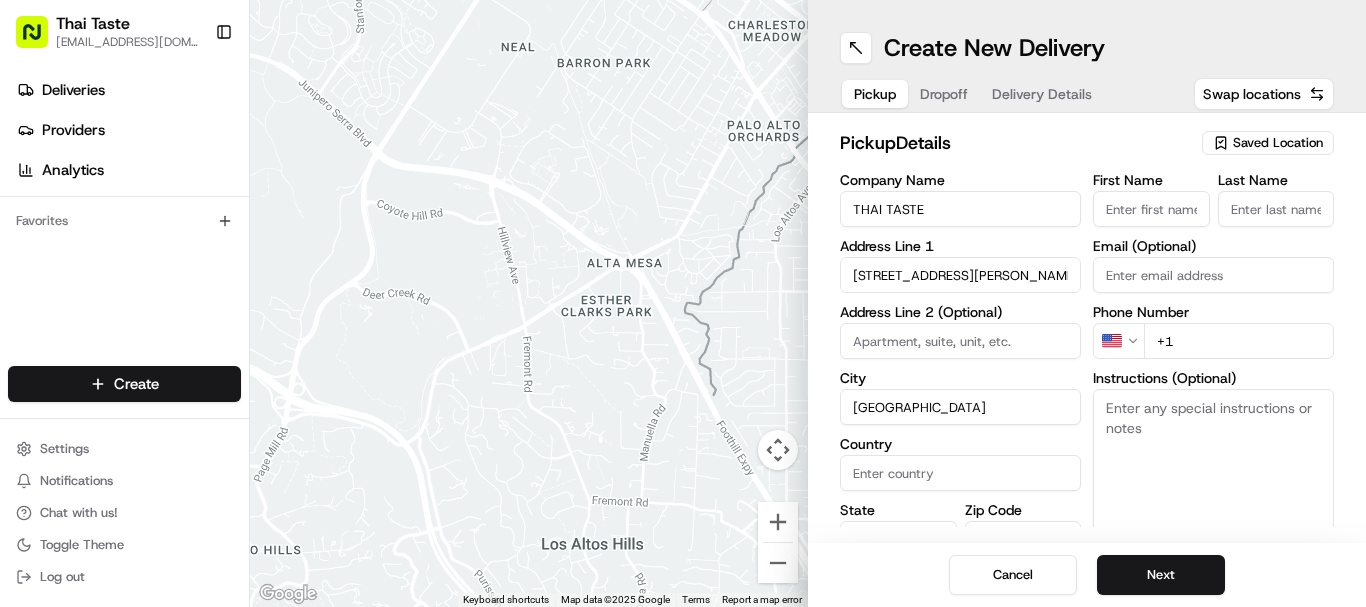 type on "United Kingdom" 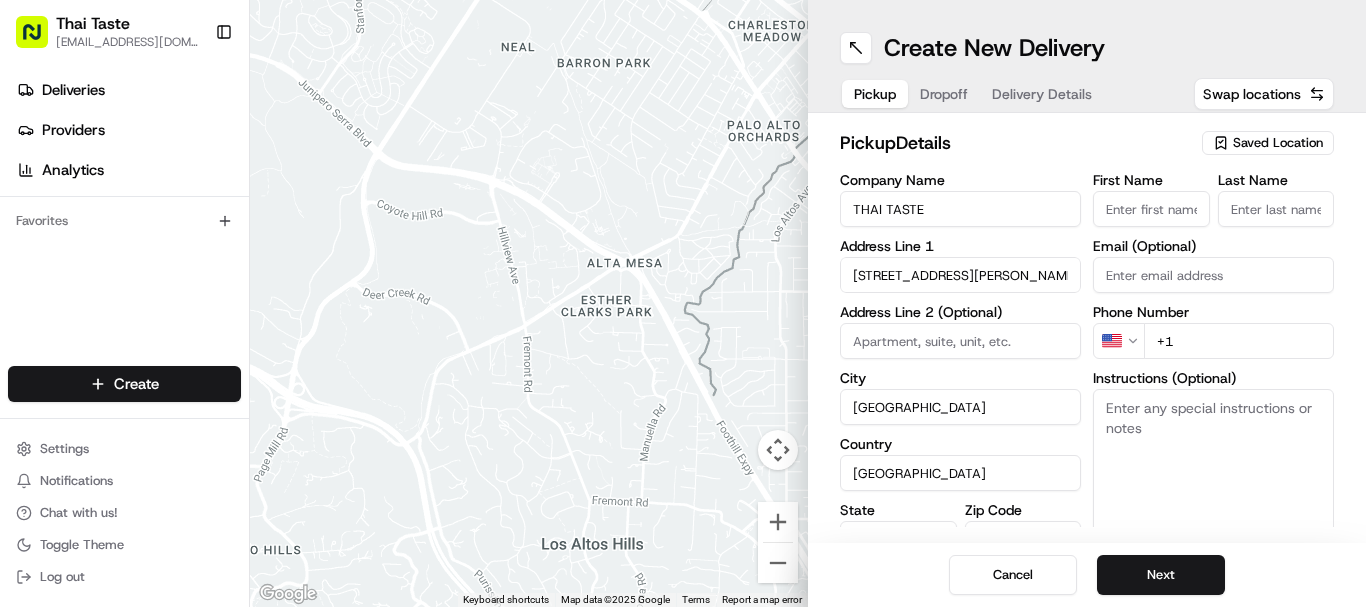 type on "[GEOGRAPHIC_DATA]" 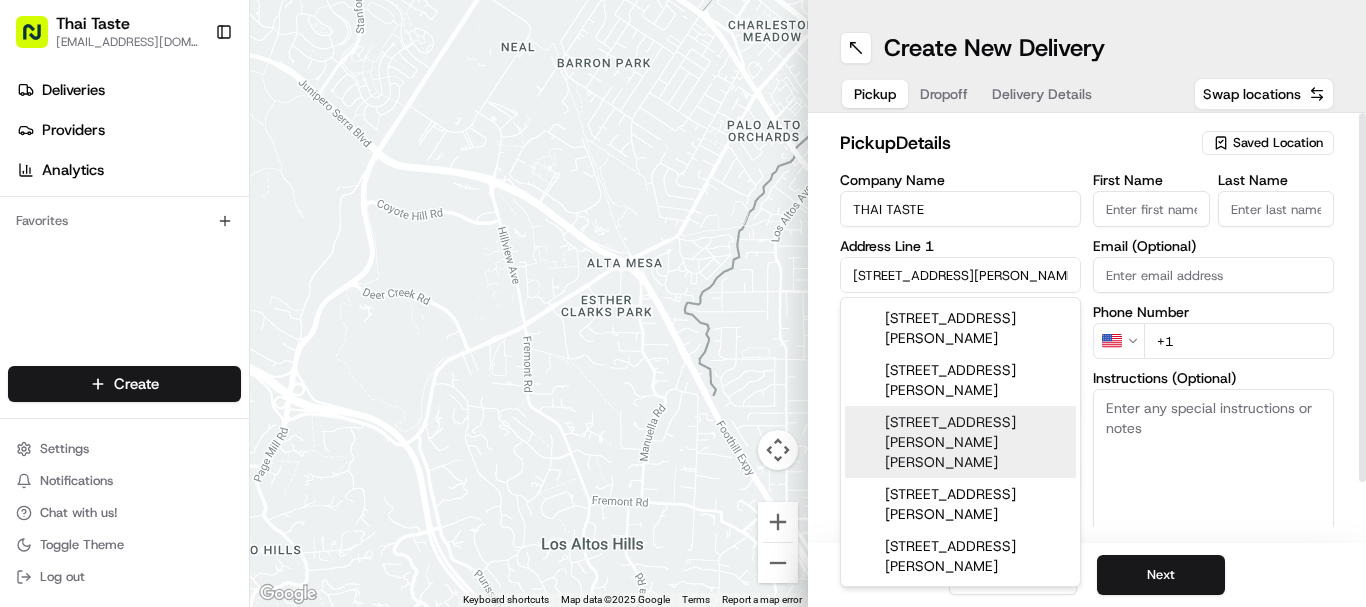 click on "Instructions (Optional)" at bounding box center (1213, 464) 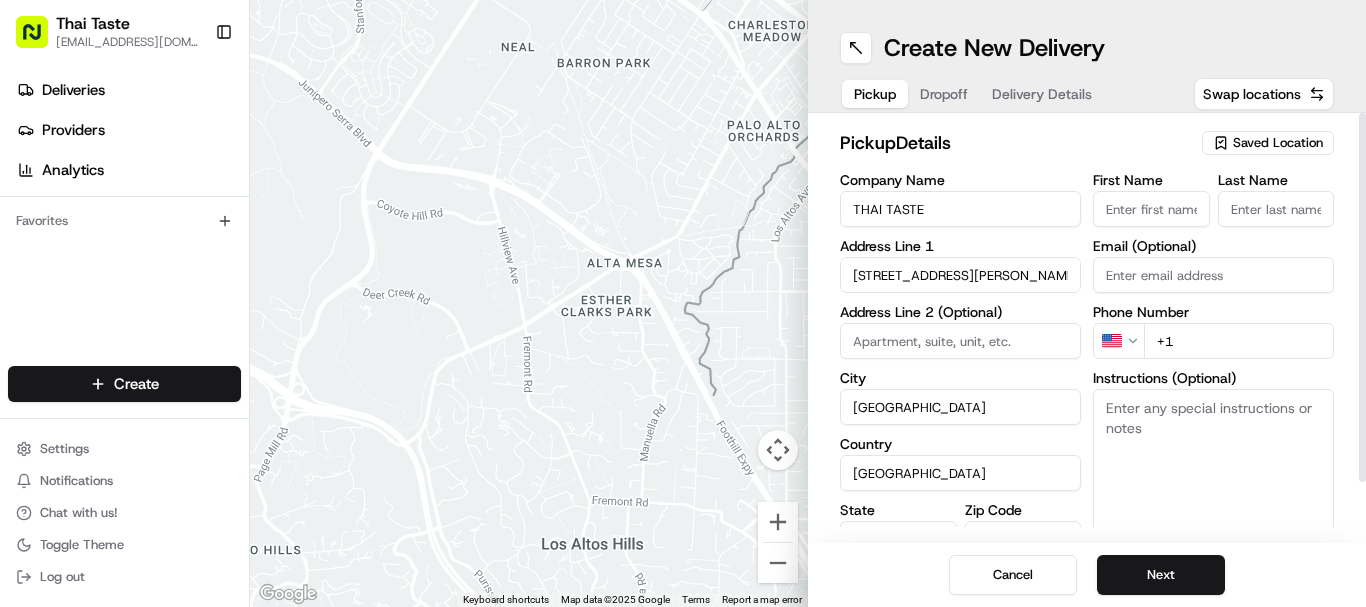 click on "Thai Taste kc@thaitasterestaurant.co.uk Toggle Sidebar Deliveries Providers Analytics Favorites Main Menu Members & Organization Organization Users Roles Preferences Customization Tracking Orchestration Automations Dispatch Strategy Locations Pickup Locations Dropoff Locations Billing Billing Refund Requests Integrations Notification Triggers Webhooks API Keys Request Logs Create Settings Notifications Chat with us! Toggle Theme Log out ← Move left → Move right ↑ Move up ↓ Move down + Zoom in - Zoom out Home Jump left by 75% End Jump right by 75% Page Up Jump up by 75% Page Down Jump down by 75% Keyboard shortcuts Map Data Map data ©2025 Google Map data ©2025 Google 500 m  Click to toggle between metric and imperial units Terms Report a map error Create New Delivery Pickup Dropoff Delivery Details Swap locations pickup  Details Saved Location Company Name THAI TASTE Address Line 1 130 Cromwell Road Address Line 2 (Optional) City London Country United Kingdom State England Zip Code" at bounding box center (683, 303) 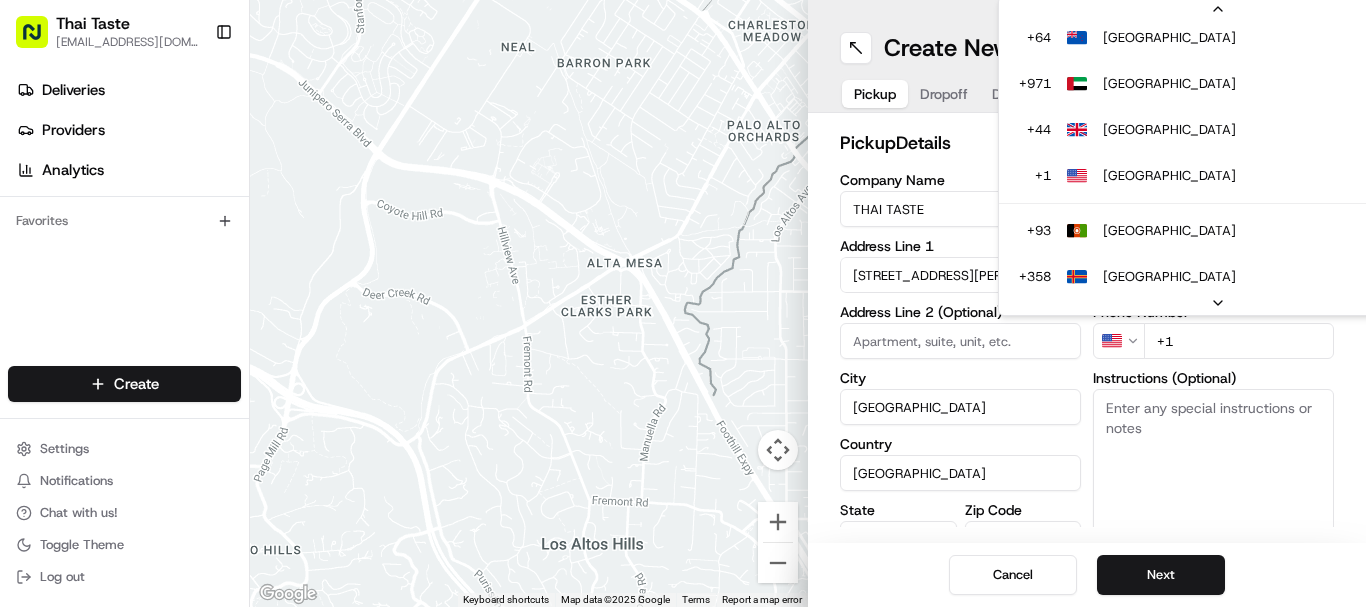 scroll, scrollTop: 316, scrollLeft: 0, axis: vertical 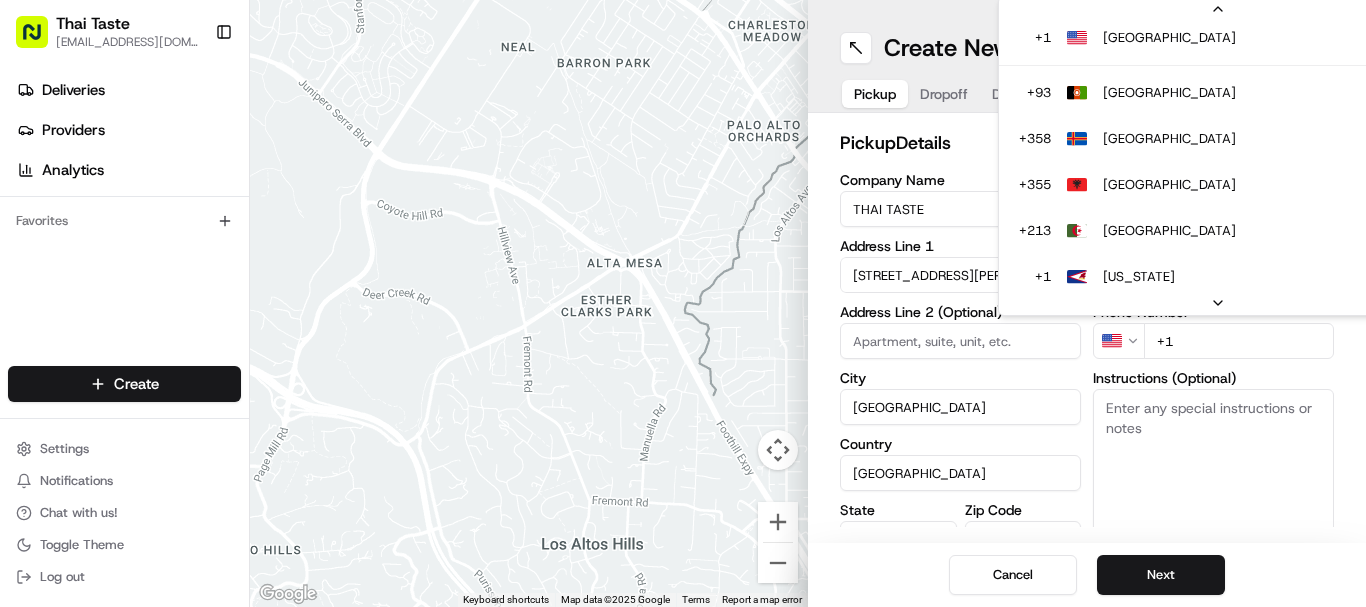 click on "Thai Taste kc@thaitasterestaurant.co.uk Toggle Sidebar Deliveries Providers Analytics Favorites Main Menu Members & Organization Organization Users Roles Preferences Customization Tracking Orchestration Automations Dispatch Strategy Locations Pickup Locations Dropoff Locations Billing Billing Refund Requests Integrations Notification Triggers Webhooks API Keys Request Logs Create Settings Notifications Chat with us! Toggle Theme Log out ← Move left → Move right ↑ Move up ↓ Move down + Zoom in - Zoom out Home Jump left by 75% End Jump right by 75% Page Up Jump up by 75% Page Down Jump down by 75% Keyboard shortcuts Map Data Map data ©2025 Google Map data ©2025 Google 500 m  Click to toggle between metric and imperial units Terms Report a map error Create New Delivery Pickup Dropoff Delivery Details Swap locations pickup  Details Saved Location Company Name THAI TASTE Address Line 1 130 Cromwell Road Address Line 2 (Optional) City London Country United Kingdom State England Zip Code +" at bounding box center (683, 303) 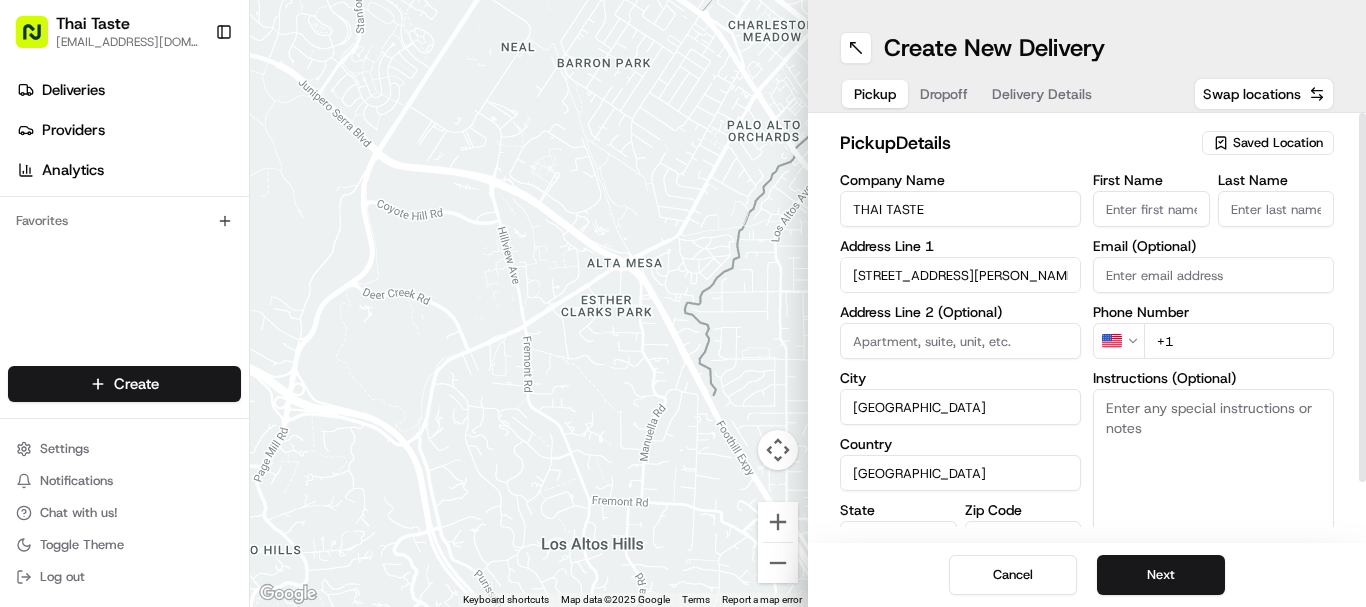 click on "Thai Taste kc@thaitasterestaurant.co.uk Toggle Sidebar Deliveries Providers Analytics Favorites Main Menu Members & Organization Organization Users Roles Preferences Customization Tracking Orchestration Automations Dispatch Strategy Locations Pickup Locations Dropoff Locations Billing Billing Refund Requests Integrations Notification Triggers Webhooks API Keys Request Logs Create Settings Notifications Chat with us! Toggle Theme Log out ← Move left → Move right ↑ Move up ↓ Move down + Zoom in - Zoom out Home Jump left by 75% End Jump right by 75% Page Up Jump up by 75% Page Down Jump down by 75% Keyboard shortcuts Map Data Map data ©2025 Google Map data ©2025 Google 500 m  Click to toggle between metric and imperial units Terms Report a map error Create New Delivery Pickup Dropoff Delivery Details Swap locations pickup  Details Saved Location Company Name THAI TASTE Address Line 1 130 Cromwell Road Address Line 2 (Optional) City London Country United Kingdom State England Zip Code" at bounding box center [683, 303] 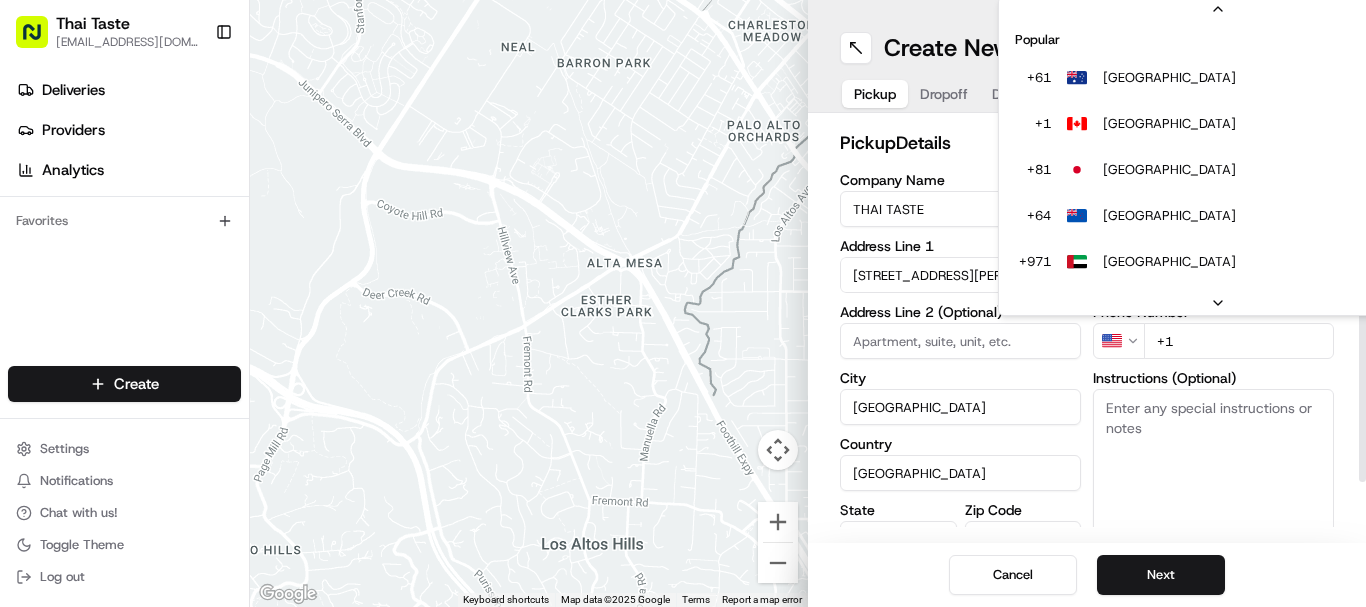 scroll, scrollTop: 86, scrollLeft: 0, axis: vertical 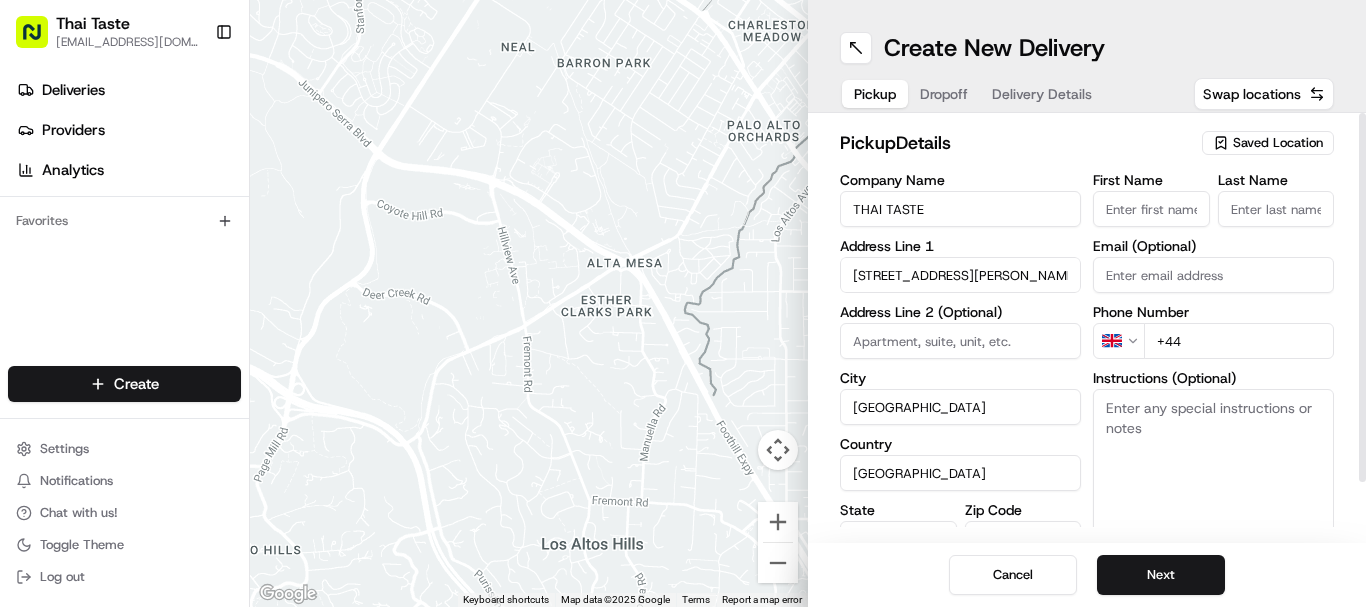 click on "+44" at bounding box center [1239, 341] 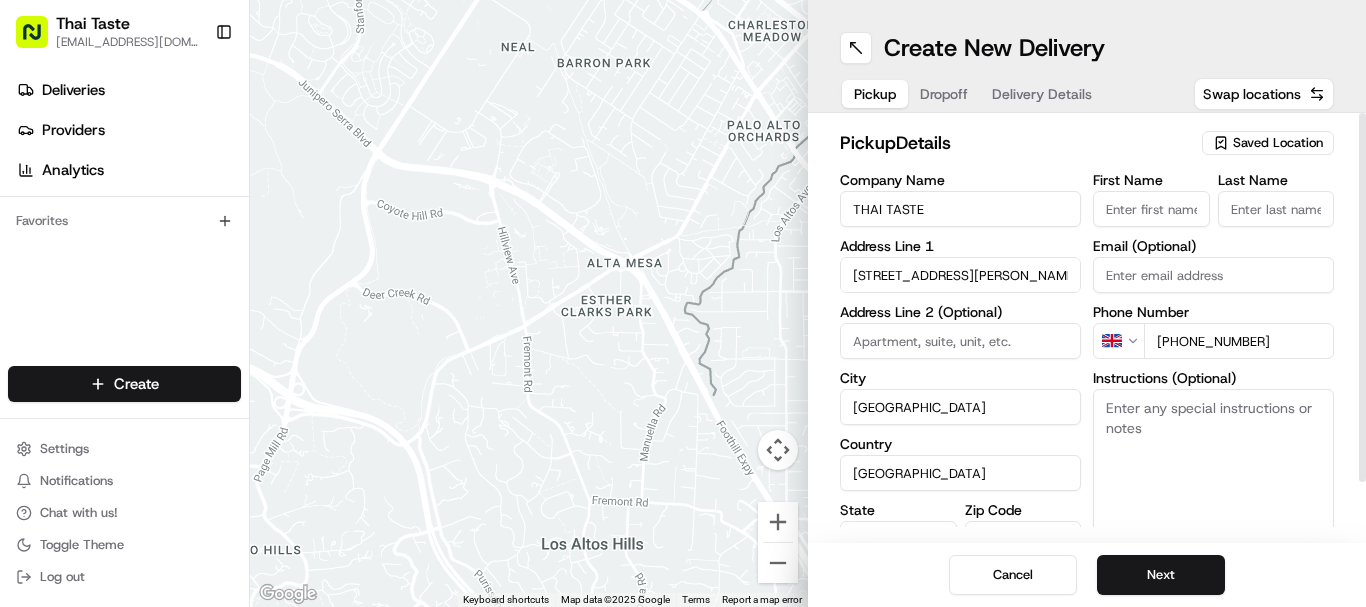 type on "+44 7776 200162" 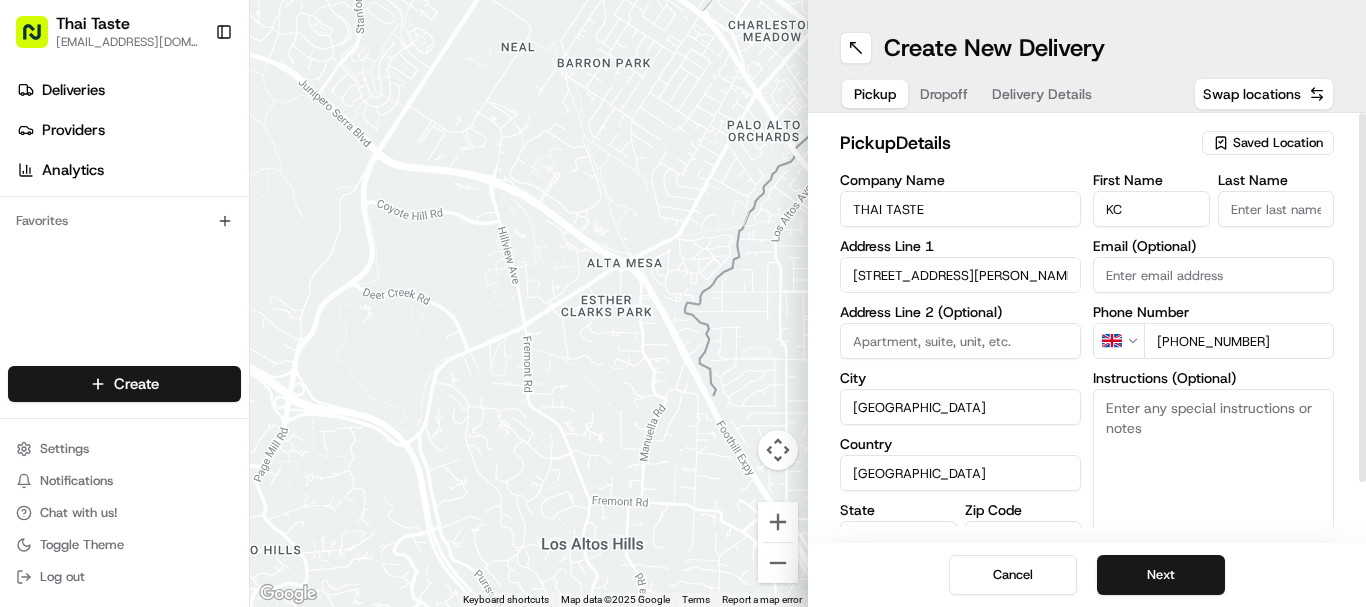 type on "KC" 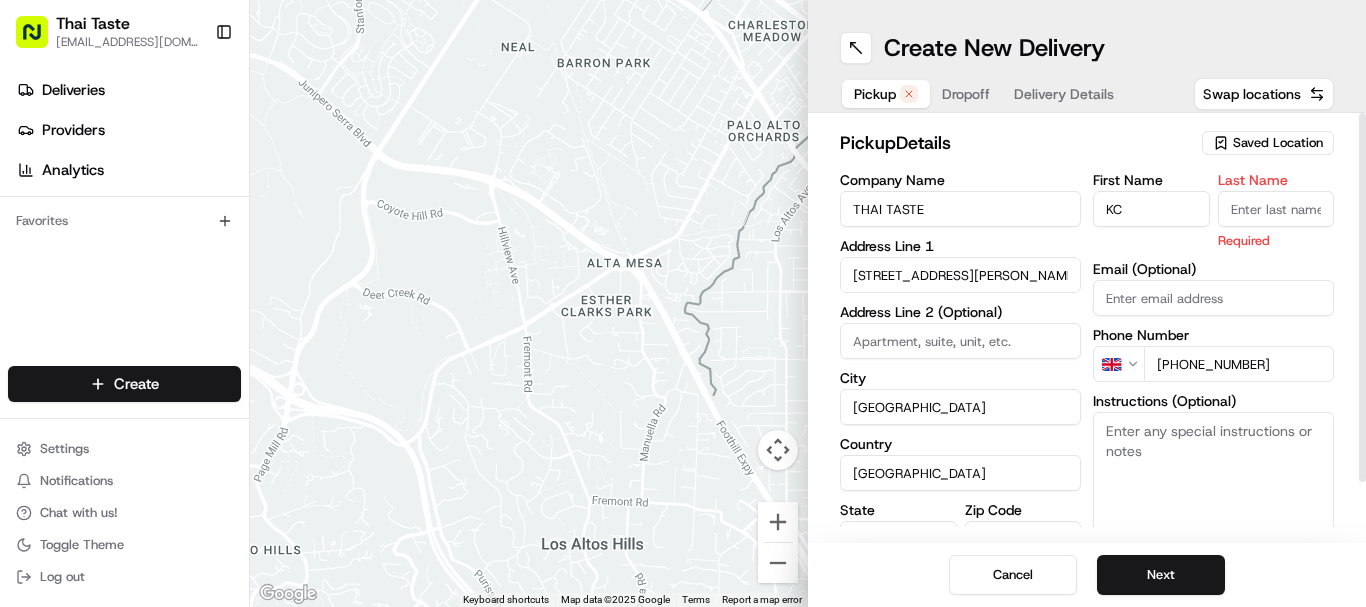 click on "Last Name" at bounding box center [1276, 209] 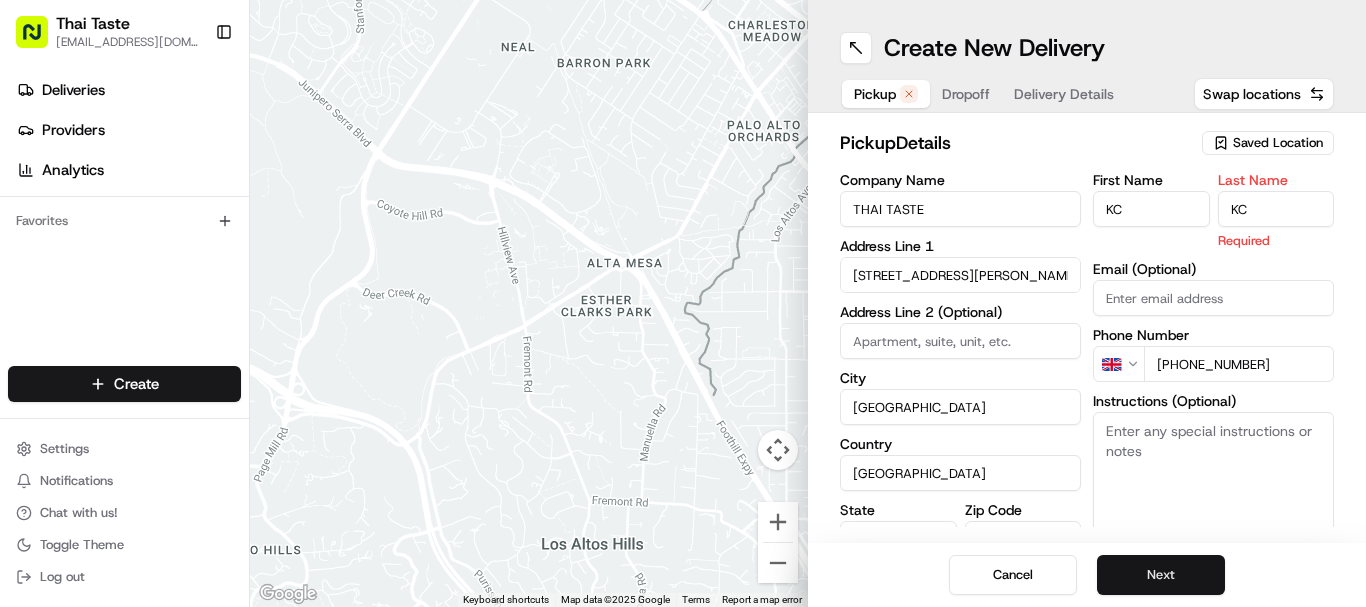 type on "KC" 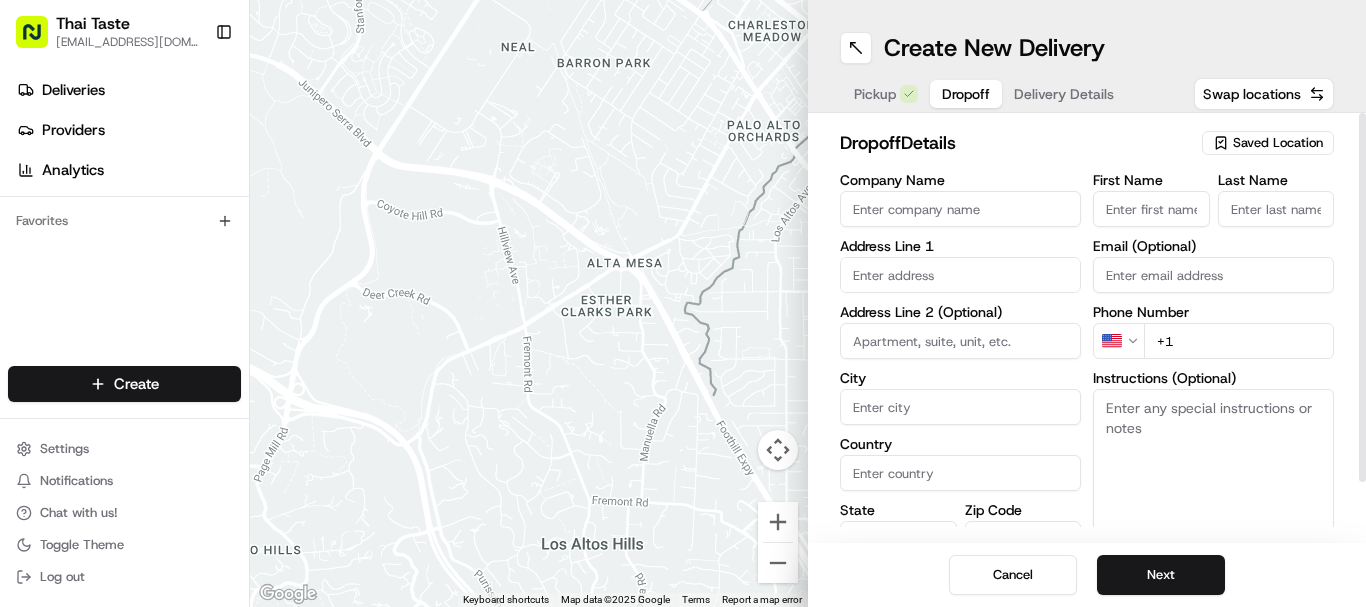 click on "Company Name" at bounding box center [960, 209] 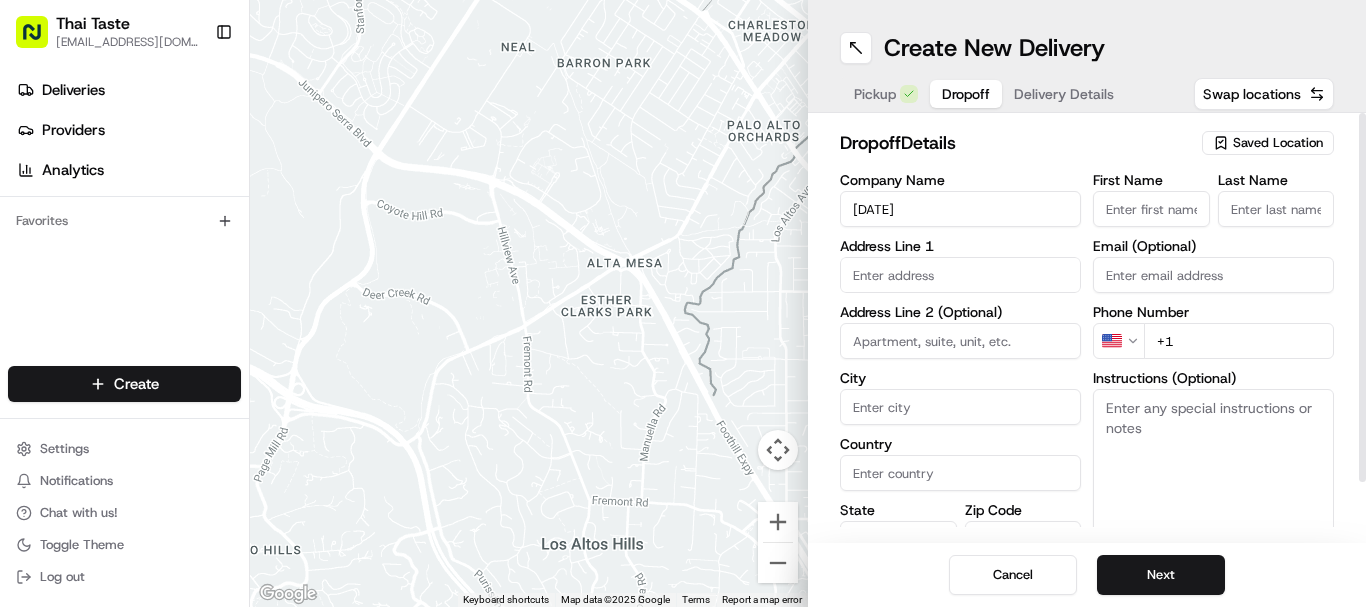 type on "[DATE]" 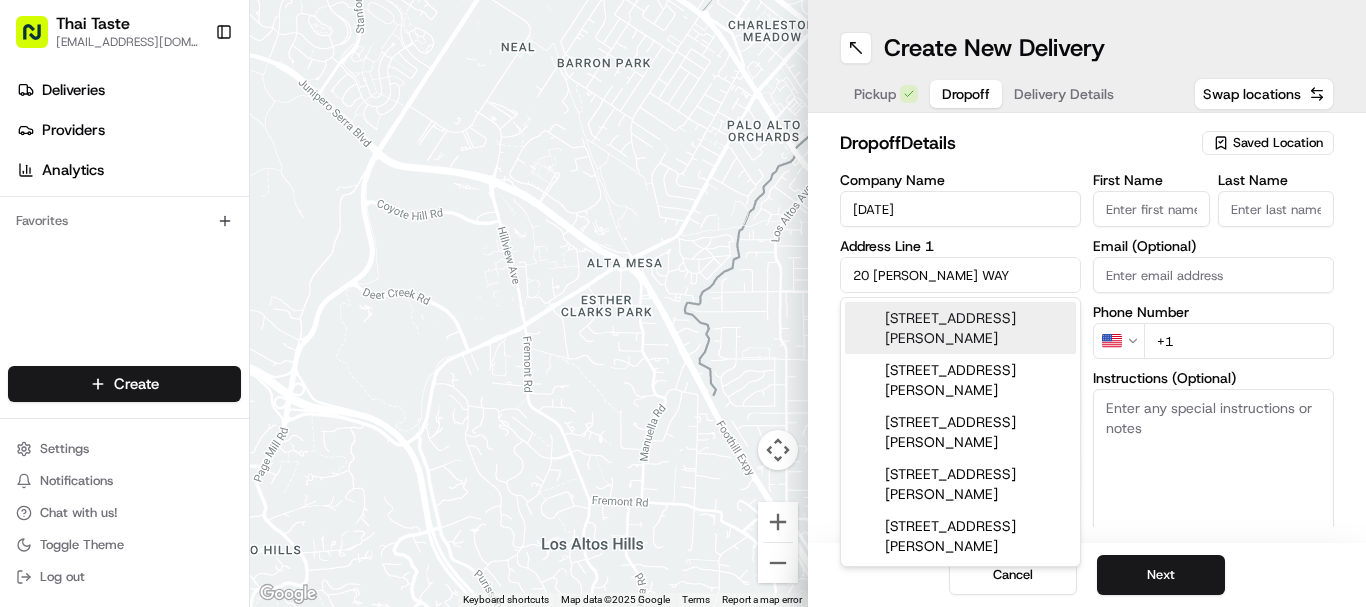 click on "20 Roland Way, London, UK" at bounding box center [960, 328] 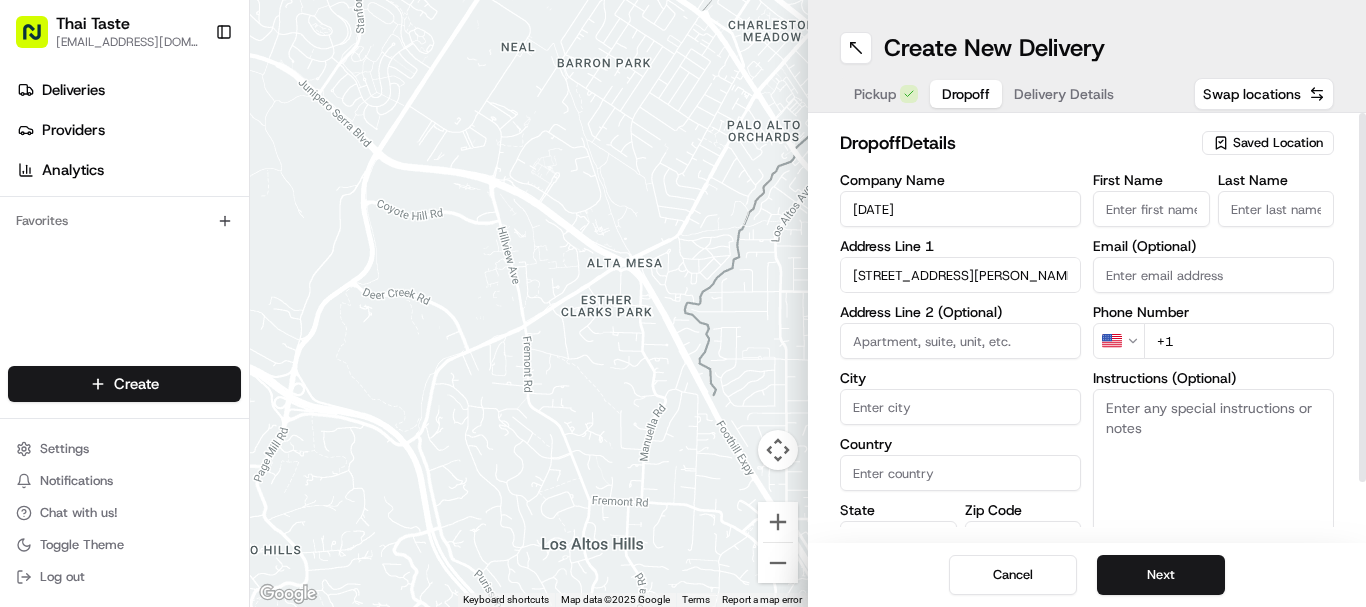 type on "[STREET_ADDRESS][PERSON_NAME]" 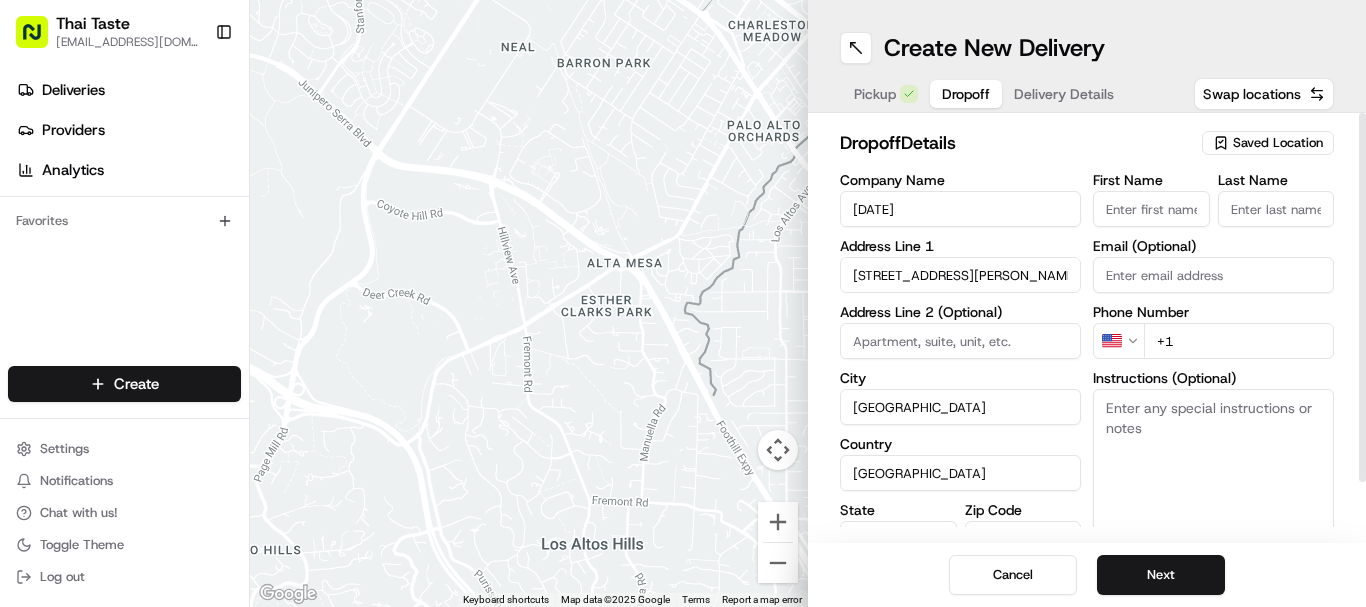 type on "20 Roland Way" 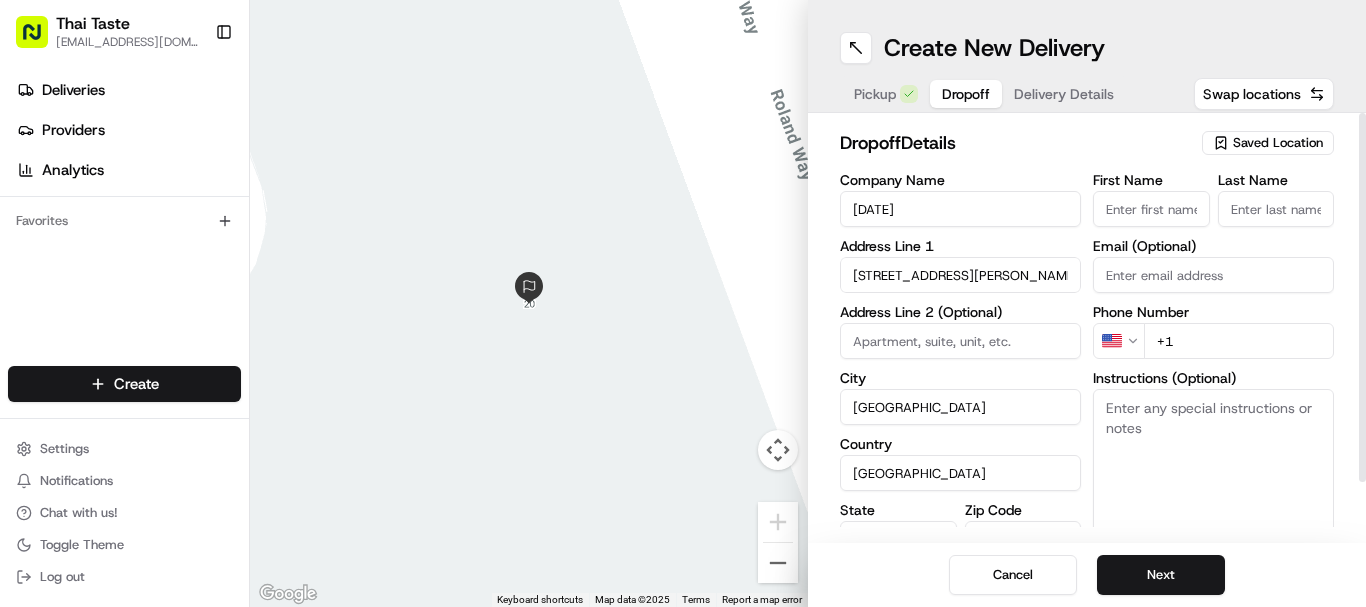 click on "Zip Code" at bounding box center (1023, 510) 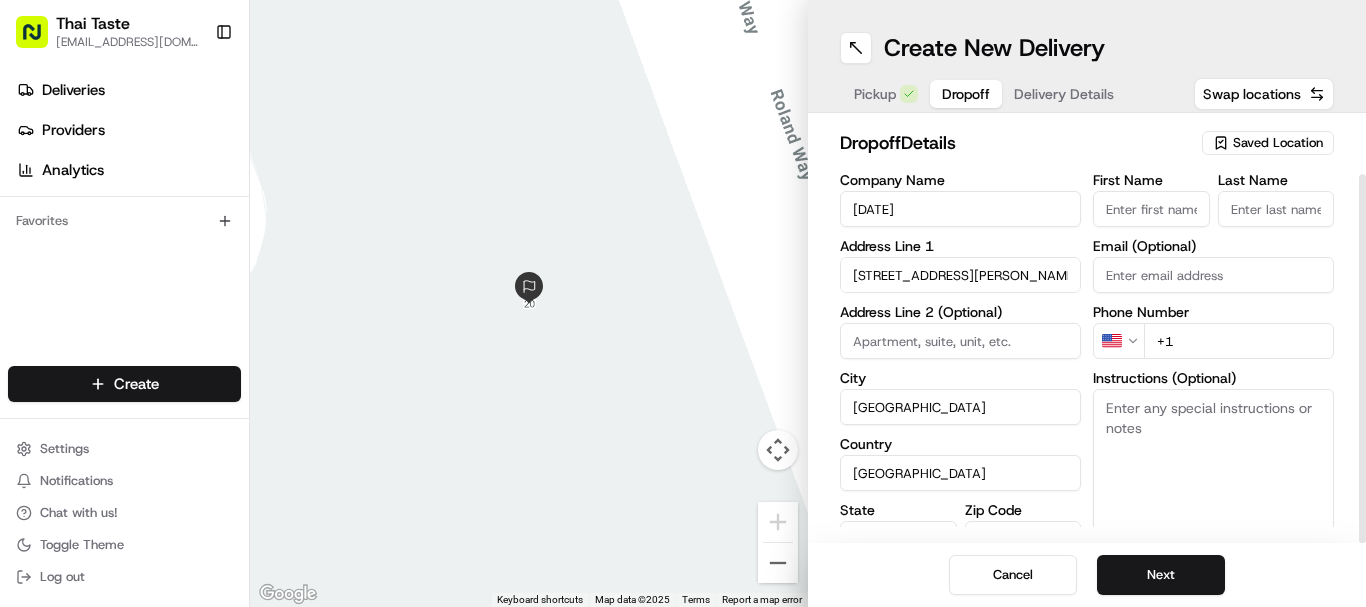 scroll, scrollTop: 66, scrollLeft: 0, axis: vertical 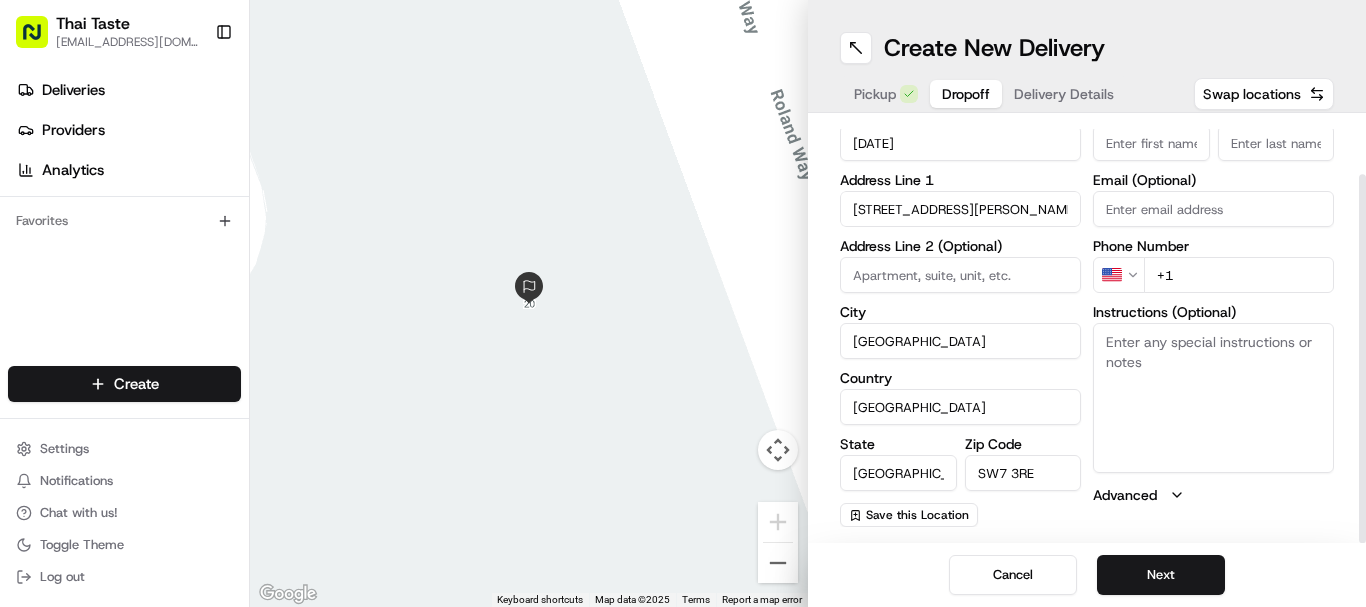 click on "Thai Taste kc@thaitasterestaurant.co.uk Toggle Sidebar Deliveries Providers Analytics Favorites Main Menu Members & Organization Organization Users Roles Preferences Customization Tracking Orchestration Automations Dispatch Strategy Locations Pickup Locations Dropoff Locations Billing Billing Refund Requests Integrations Notification Triggers Webhooks API Keys Request Logs Create Settings Notifications Chat with us! Toggle Theme Log out ← Move left → Move right ↑ Move up ↓ Move down + Zoom in - Zoom out Home Jump left by 75% End Jump right by 75% Page Up Jump up by 75% Page Down Jump down by 75% Keyboard shortcuts Map Data Map data ©2025 Map data ©2025 1 m  Click to toggle between metric and imperial units Terms Report a map error Create New Delivery Pickup Dropoff Delivery Details Swap locations dropoff  Details Saved Location Company Name RAJA Address Line 1 20 Roland Way Address Line 2 (Optional) City South Kensington Country United Kingdom State England Zip Code SW7 3RE US +1" at bounding box center [683, 303] 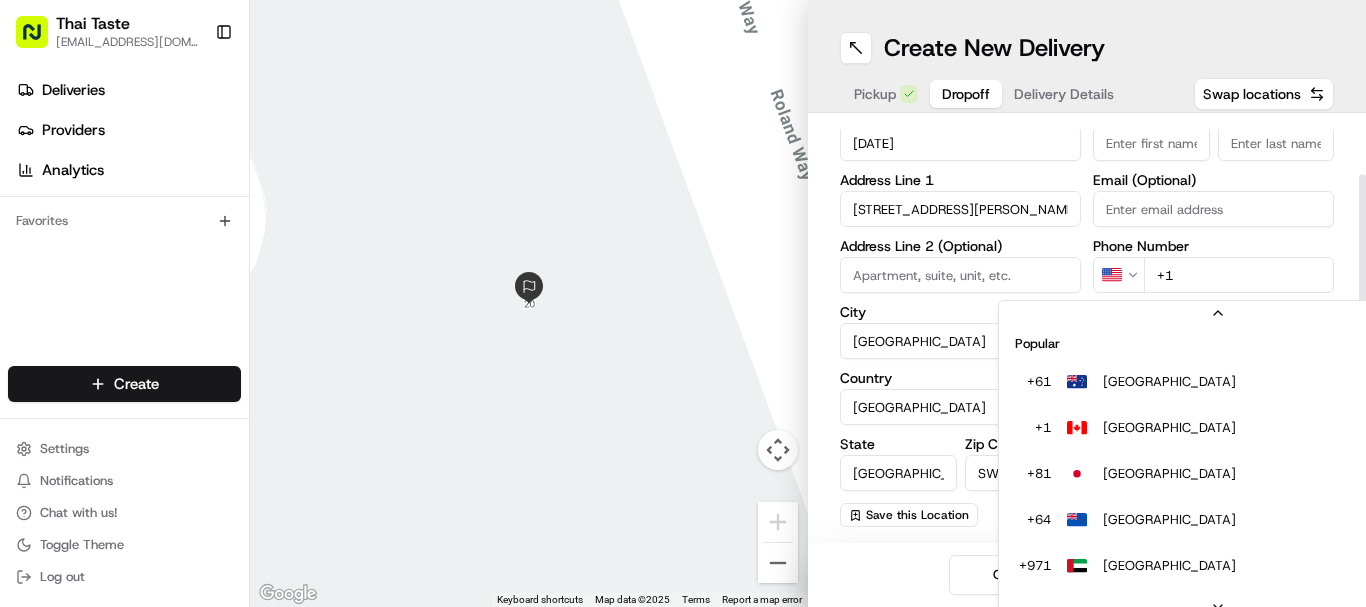 scroll, scrollTop: 86, scrollLeft: 0, axis: vertical 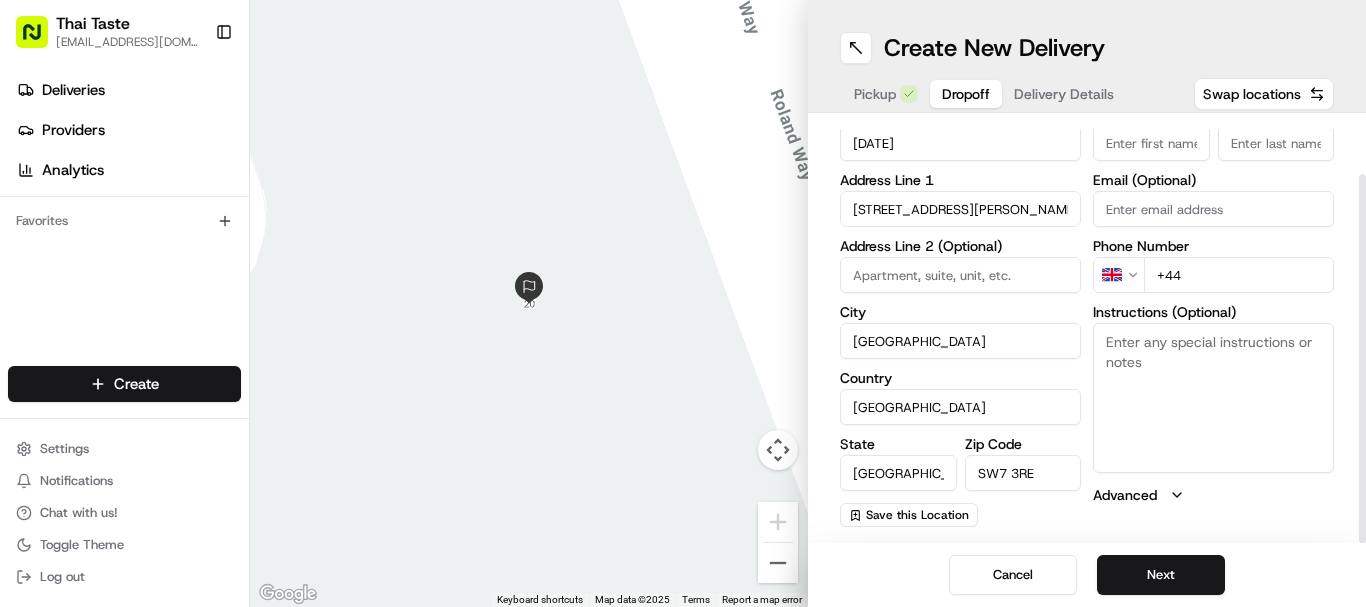 click on "+44" at bounding box center (1239, 275) 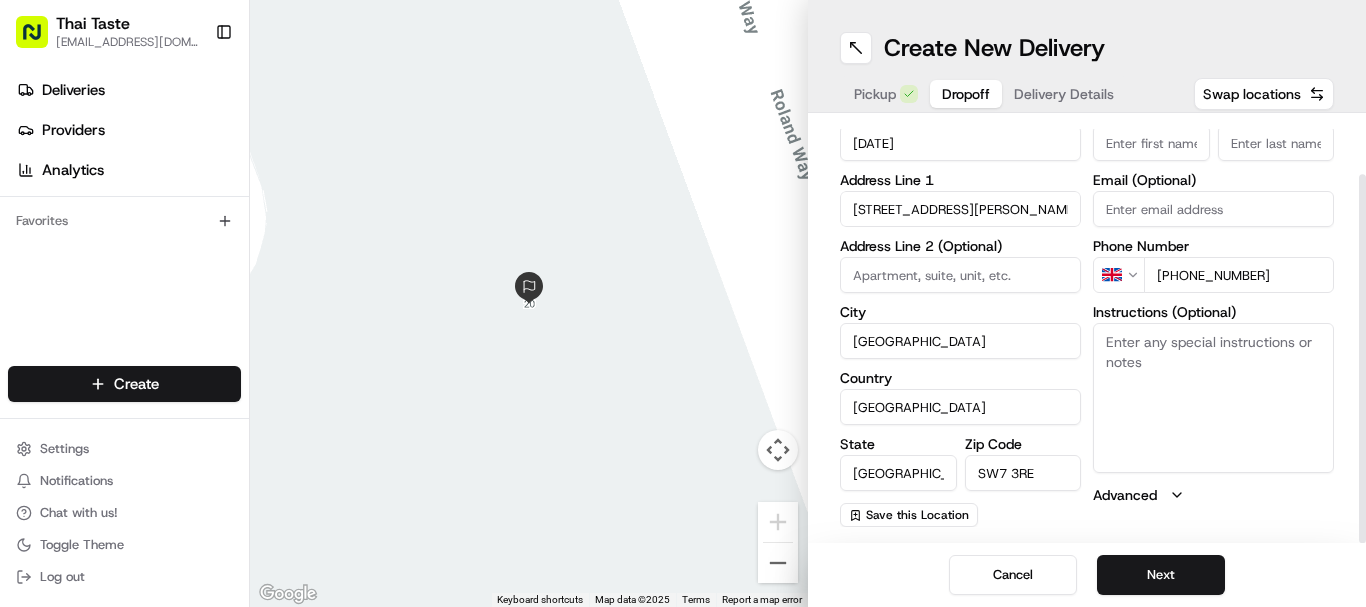 type on "+44 7946 704400" 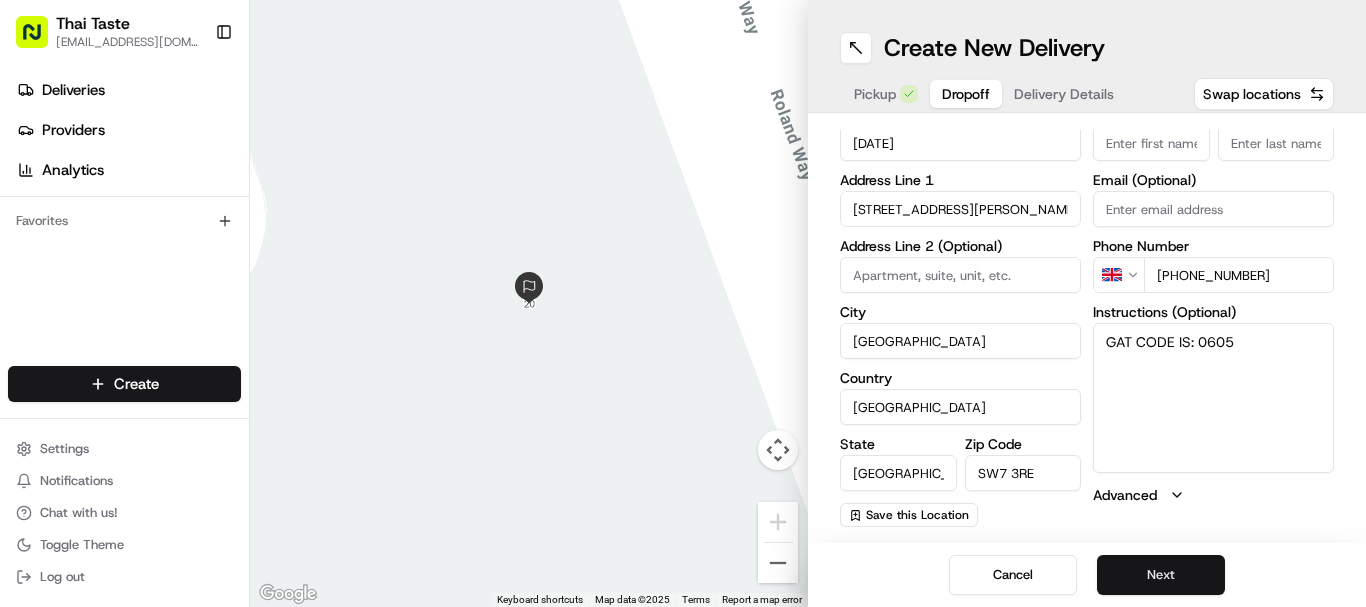 type on "GAT CODE IS: 0605" 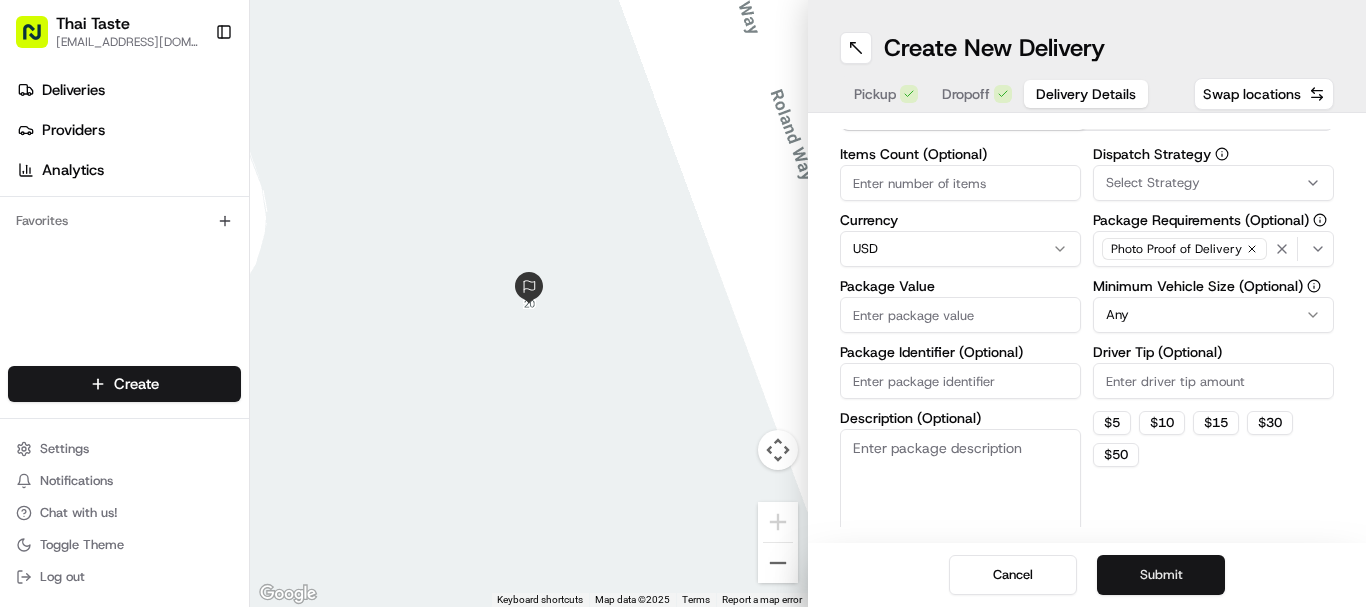 click on "Submit" at bounding box center [1161, 575] 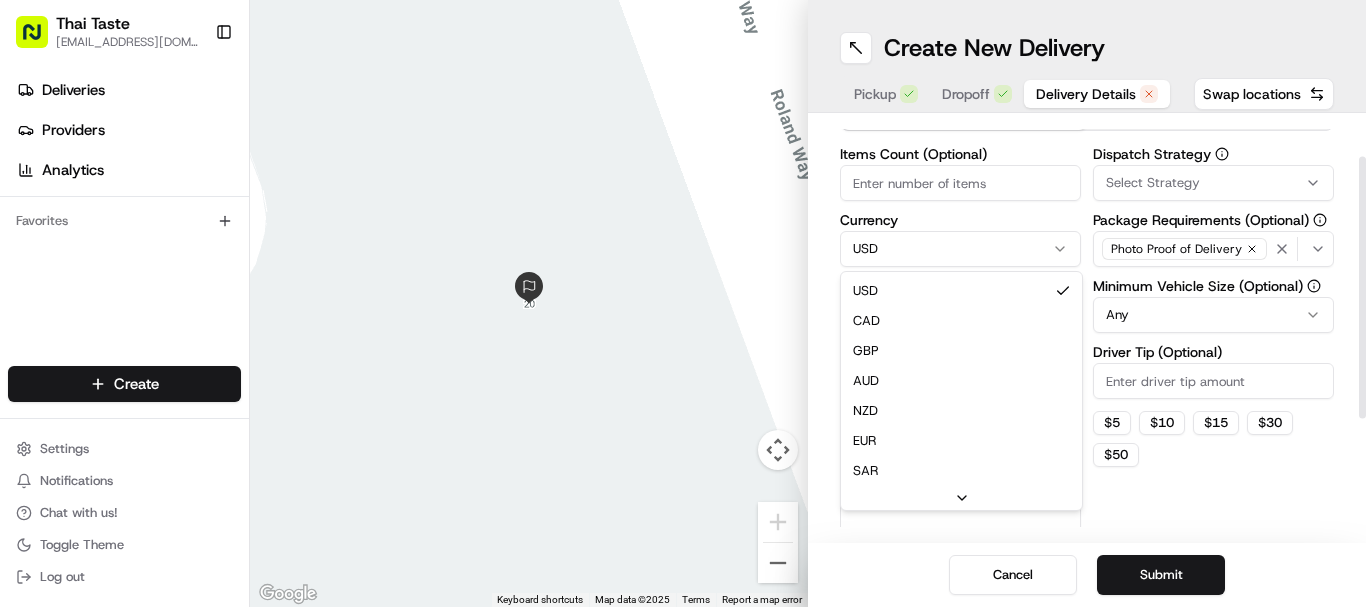 click on "Thai Taste kc@thaitasterestaurant.co.uk Toggle Sidebar Deliveries Providers Analytics Favorites Main Menu Members & Organization Organization Users Roles Preferences Customization Tracking Orchestration Automations Dispatch Strategy Locations Pickup Locations Dropoff Locations Billing Billing Refund Requests Integrations Notification Triggers Webhooks API Keys Request Logs Create Settings Notifications Chat with us! Toggle Theme Log out ← Move left → Move right ↑ Move up ↓ Move down + Zoom in - Zoom out Home Jump left by 75% End Jump right by 75% Page Up Jump up by 75% Page Down Jump down by 75% Keyboard shortcuts Map Data Map data ©2025 Map data ©2025 1 m  Click to toggle between metric and imperial units Terms Report a map error Create New Delivery Pickup Dropoff Delivery Details Swap locations Delivery Details now scheduled Items Count (Optional) Currency USD USD CAD GBP AUD NZD EUR SAR MXN AED JPY Package Value Must be a number Package Identifier (Optional) Dispatch Strategy Any" at bounding box center (683, 303) 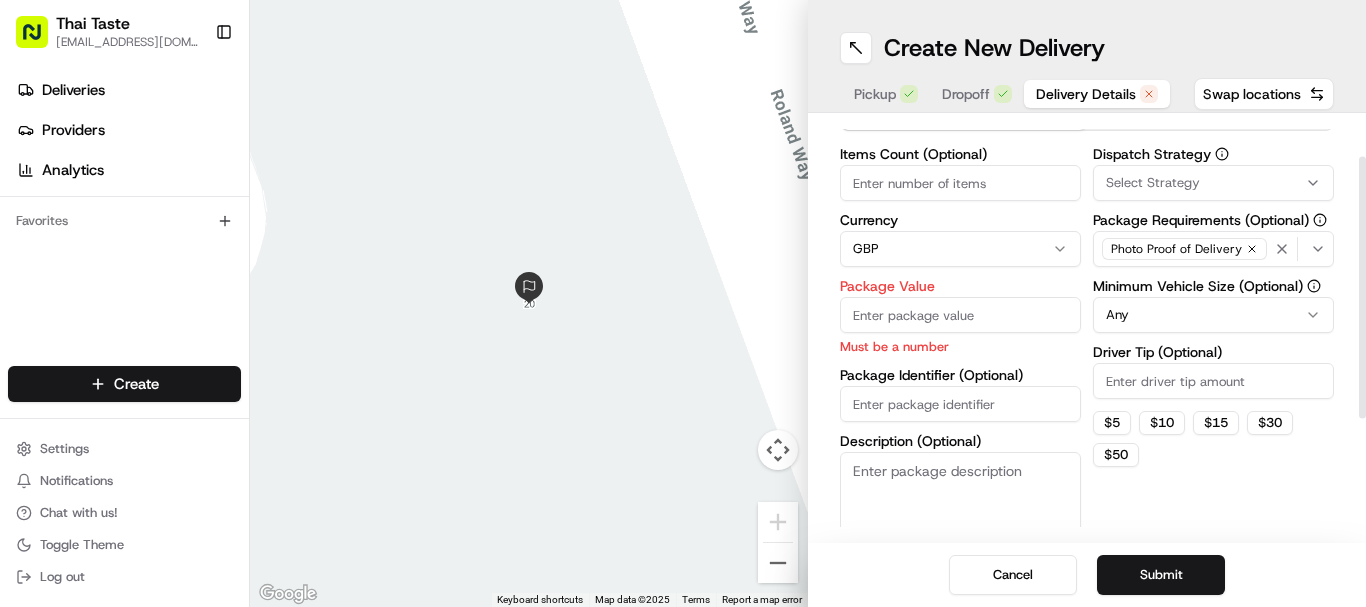 click on "Package Value" at bounding box center [960, 315] 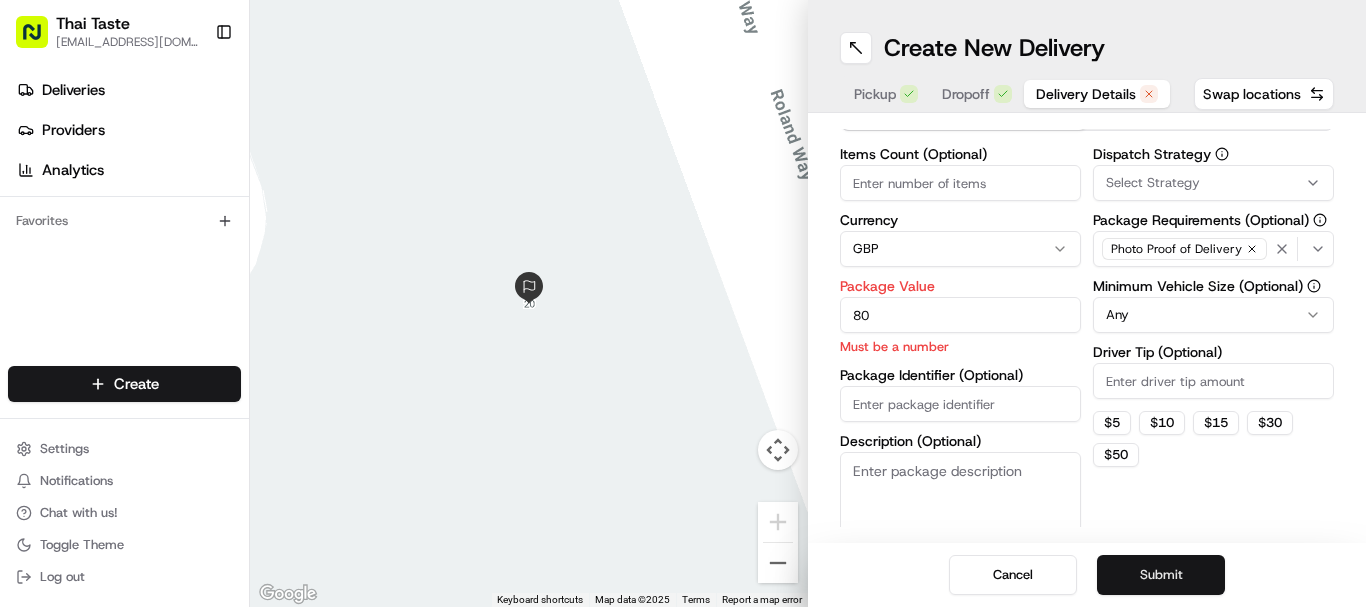 type on "80" 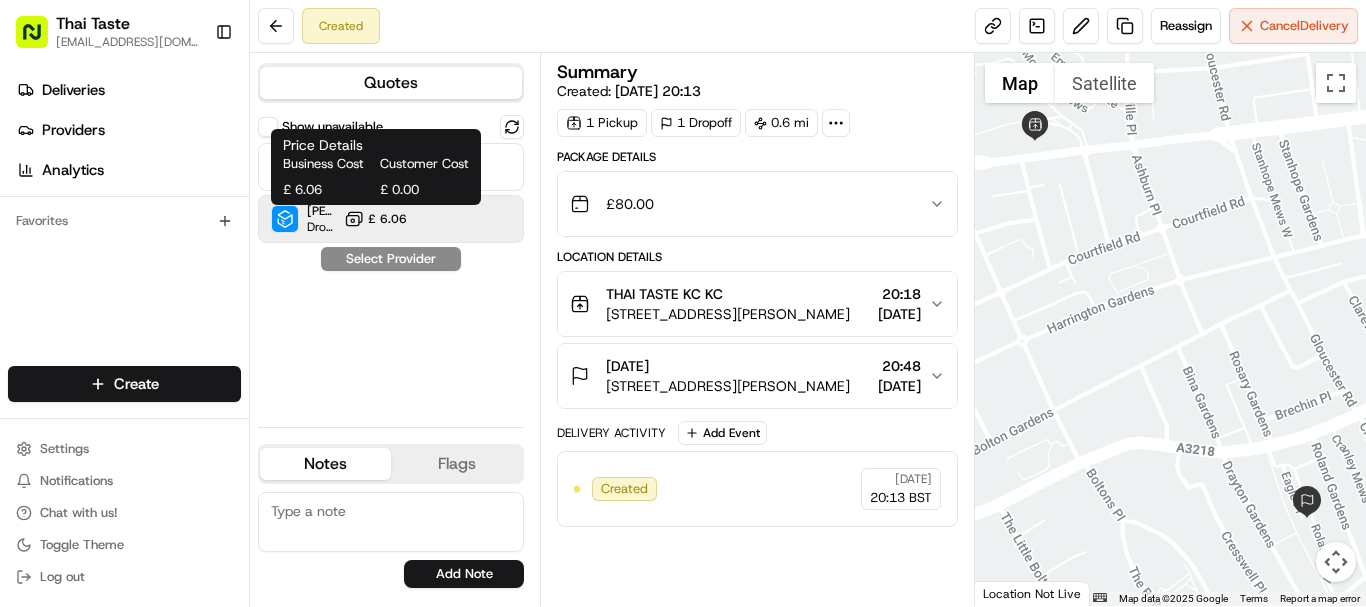 click on "Business Cost Customer Cost £   6.06 £   0.00" at bounding box center (376, 177) 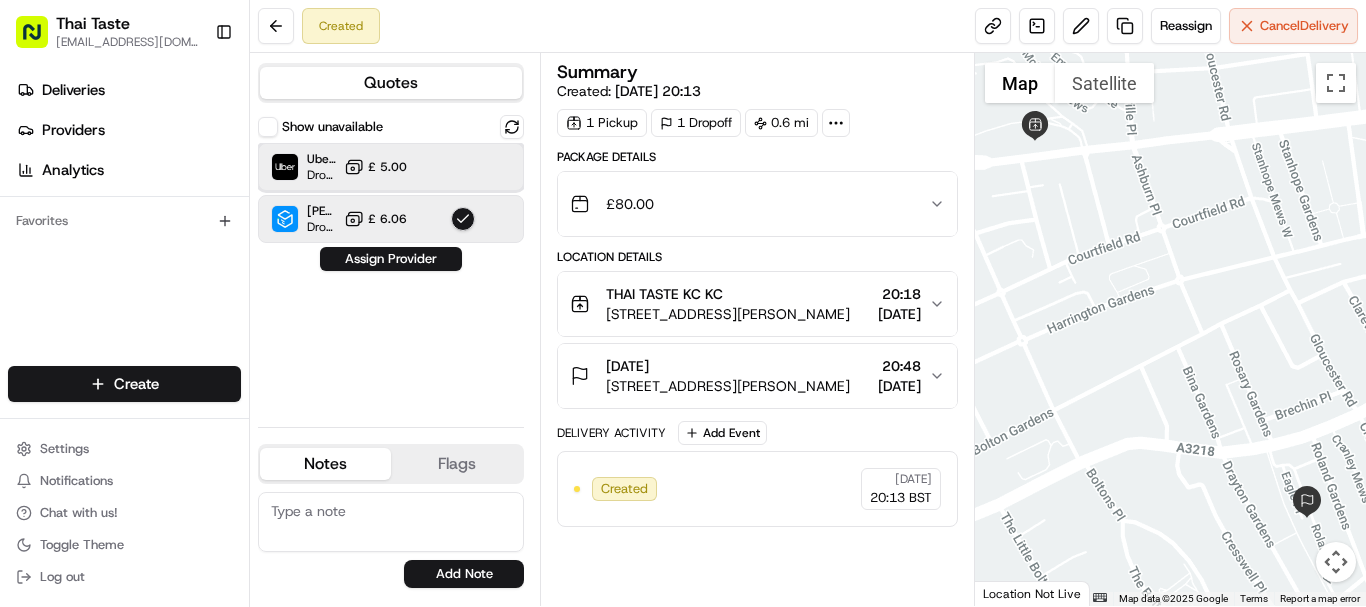 click at bounding box center (463, 167) 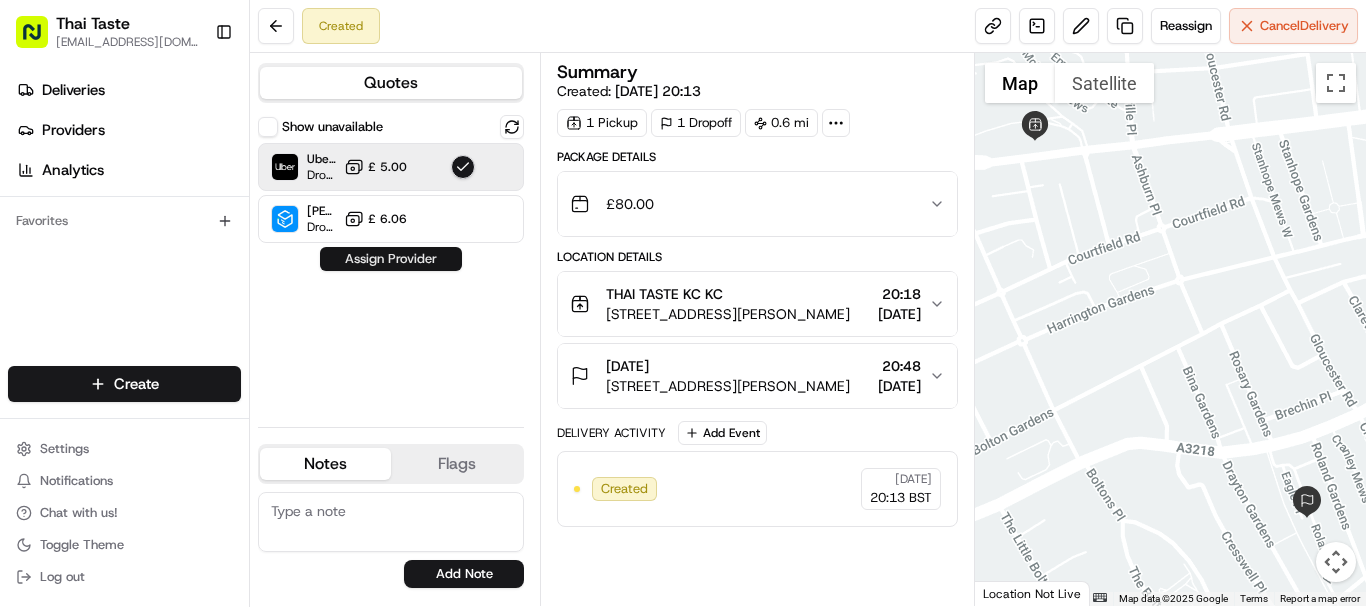 click on "Assign Provider" at bounding box center [391, 259] 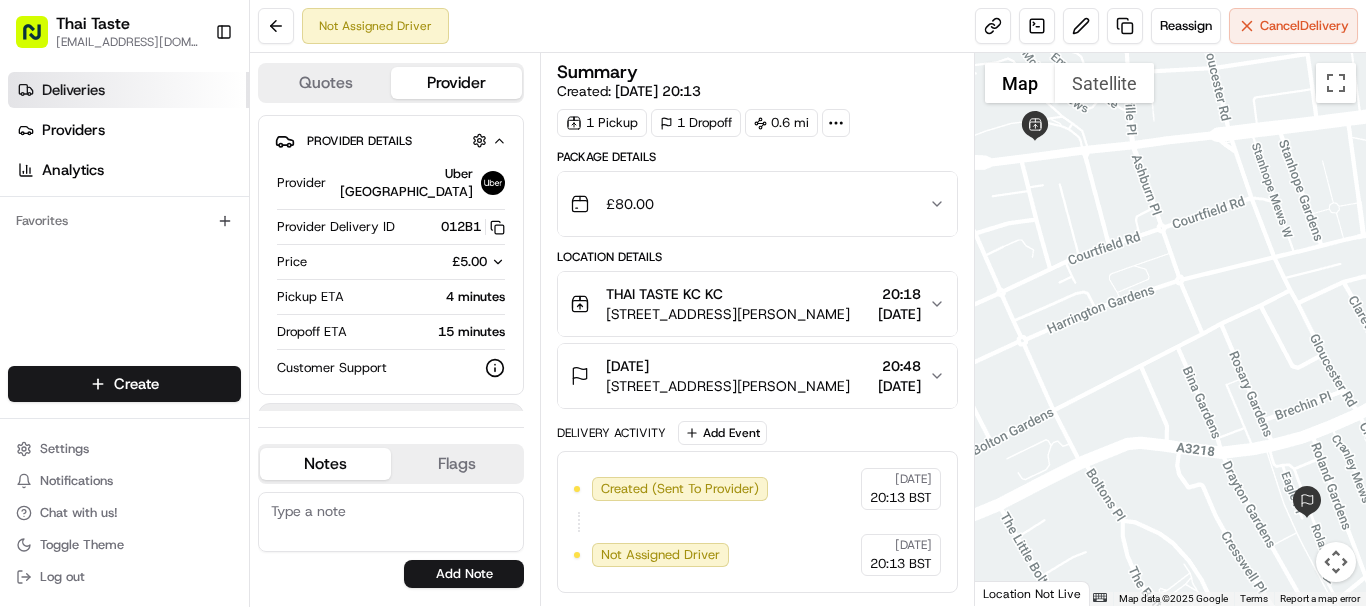 click on "Deliveries" at bounding box center [73, 90] 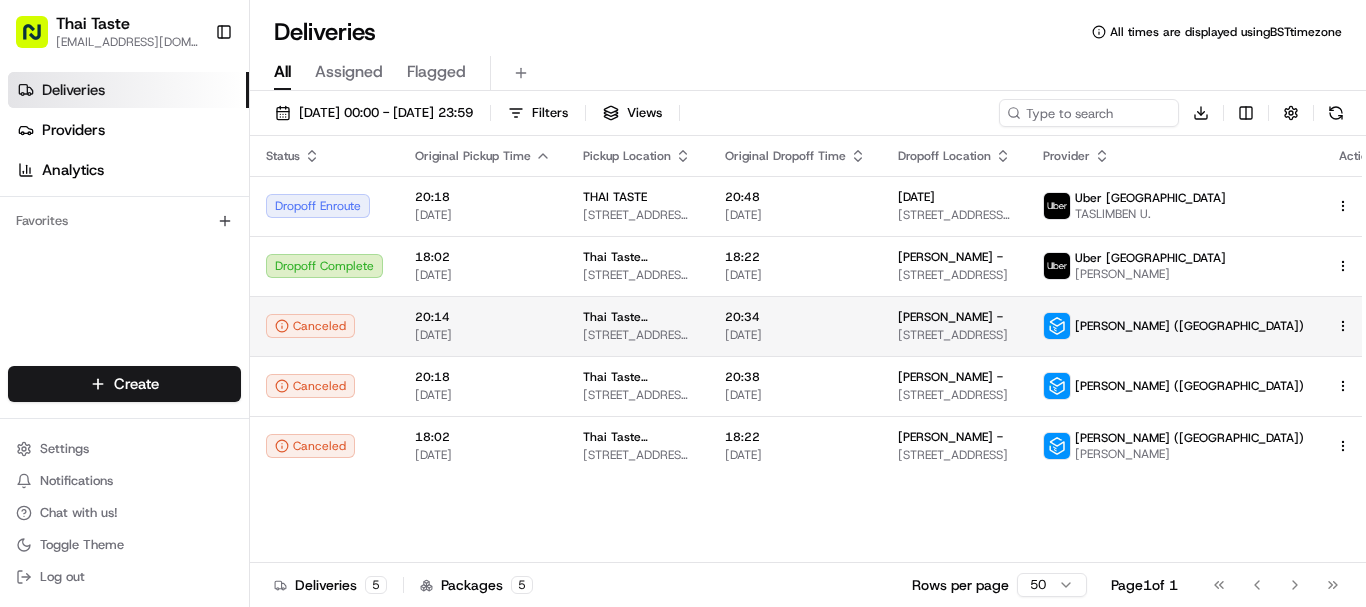 click on "Thai Taste kc@thaitasterestaurant.co.uk Toggle Sidebar Deliveries Providers Analytics Favorites Main Menu Members & Organization Organization Users Roles Preferences Customization Tracking Orchestration Automations Dispatch Strategy Locations Pickup Locations Dropoff Locations Billing Billing Refund Requests Integrations Notification Triggers Webhooks API Keys Request Logs Create Settings Notifications Chat with us! Toggle Theme Log out Deliveries All times are displayed using  BST  timezone All Assigned Flagged 12/07/2025 00:00 - 12/07/2025 23:59 Filters Views Download Status Original Pickup Time Pickup Location Original Dropoff Time Dropoff Location Provider Action Dropoff Enroute 20:18 12/07/2025 THAI TASTE 130 Cromwell Rd, London SW7 4ET, UK 20:48 12/07/2025 RAJA 20 Roland Way, South Kensington, London SW7 3RE, UK Uber UK TASLIMBEN U. Dropoff Complete 18:02 12/07/2025 Thai Taste Kensington | Thai Taste Kensington 130 Cromwell Rd, London SW7 4ET, UK 18:22 12/07/2025 Gary Stolkin - Uber UK 5" at bounding box center [683, 303] 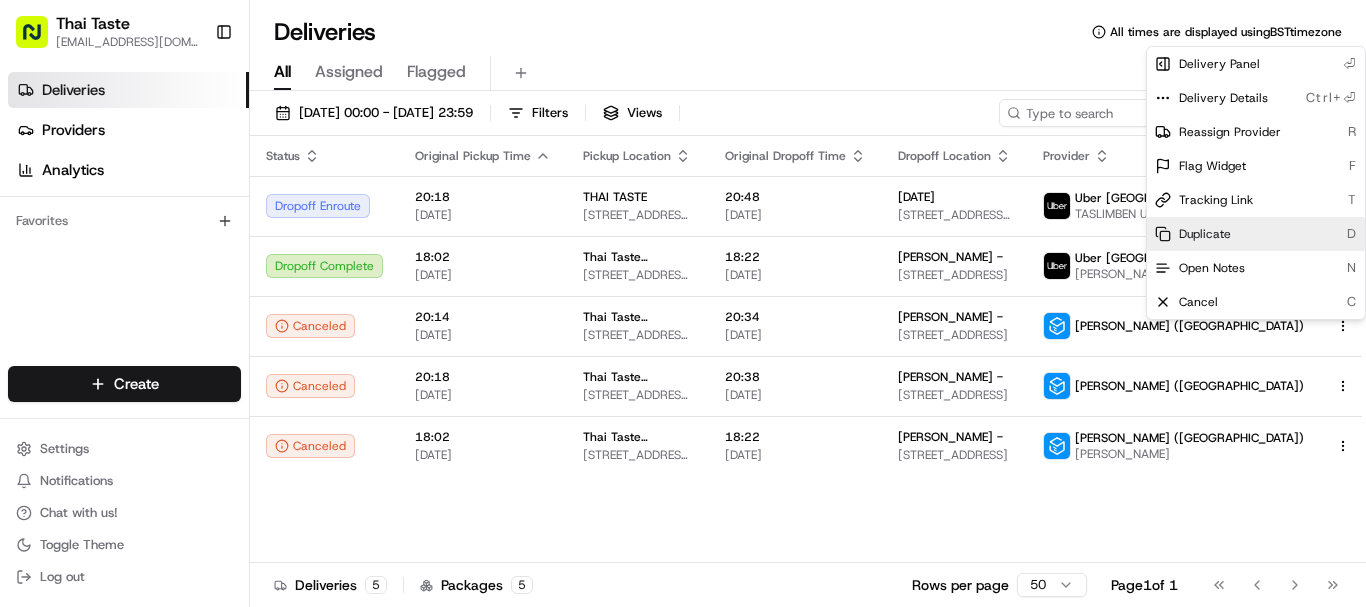 click on "Duplicate D" at bounding box center [1256, 234] 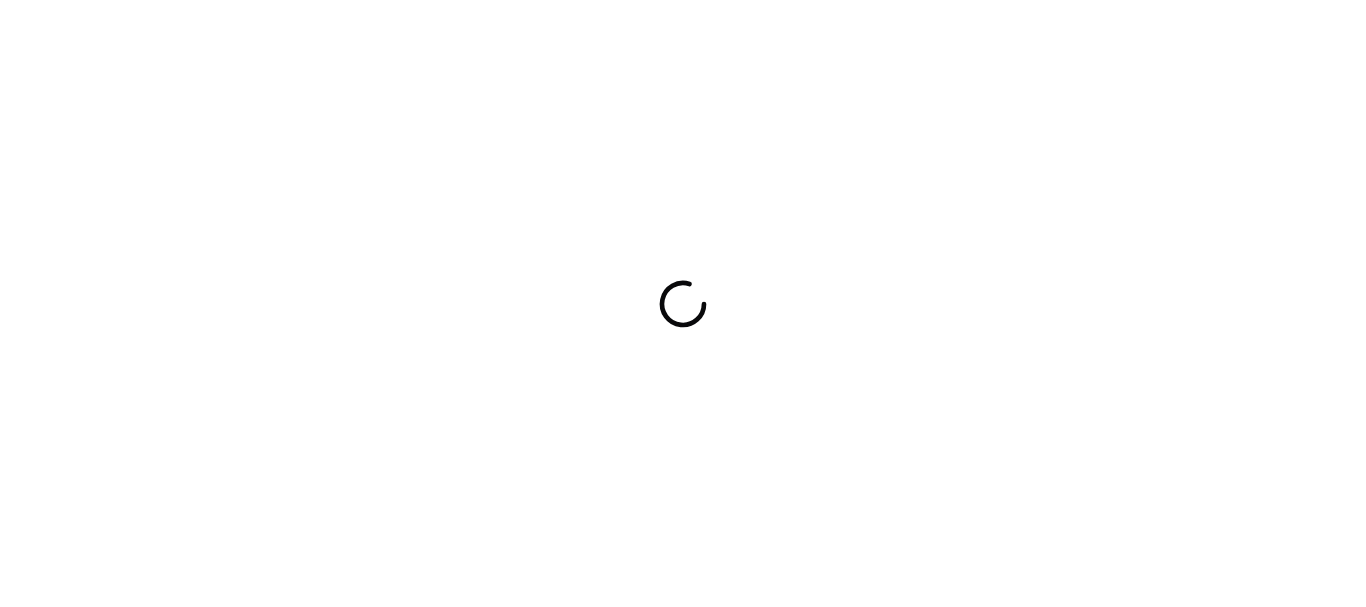 scroll, scrollTop: 0, scrollLeft: 0, axis: both 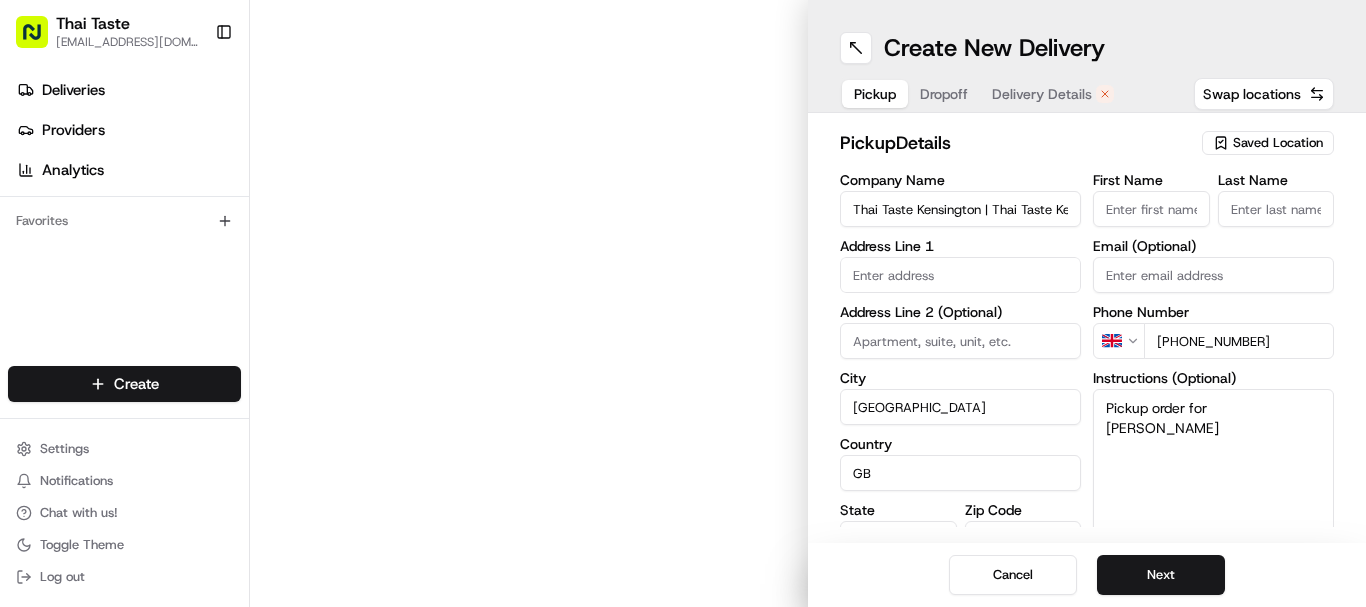 type on "130 Cromwell Rd" 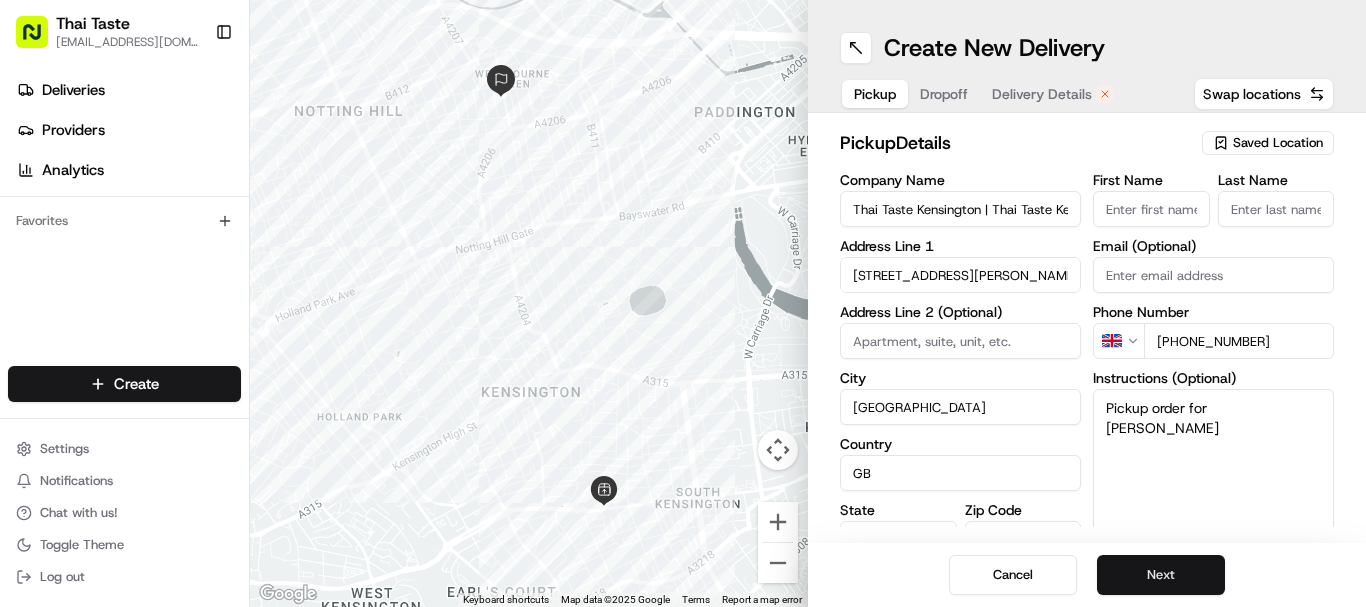 scroll, scrollTop: 0, scrollLeft: 0, axis: both 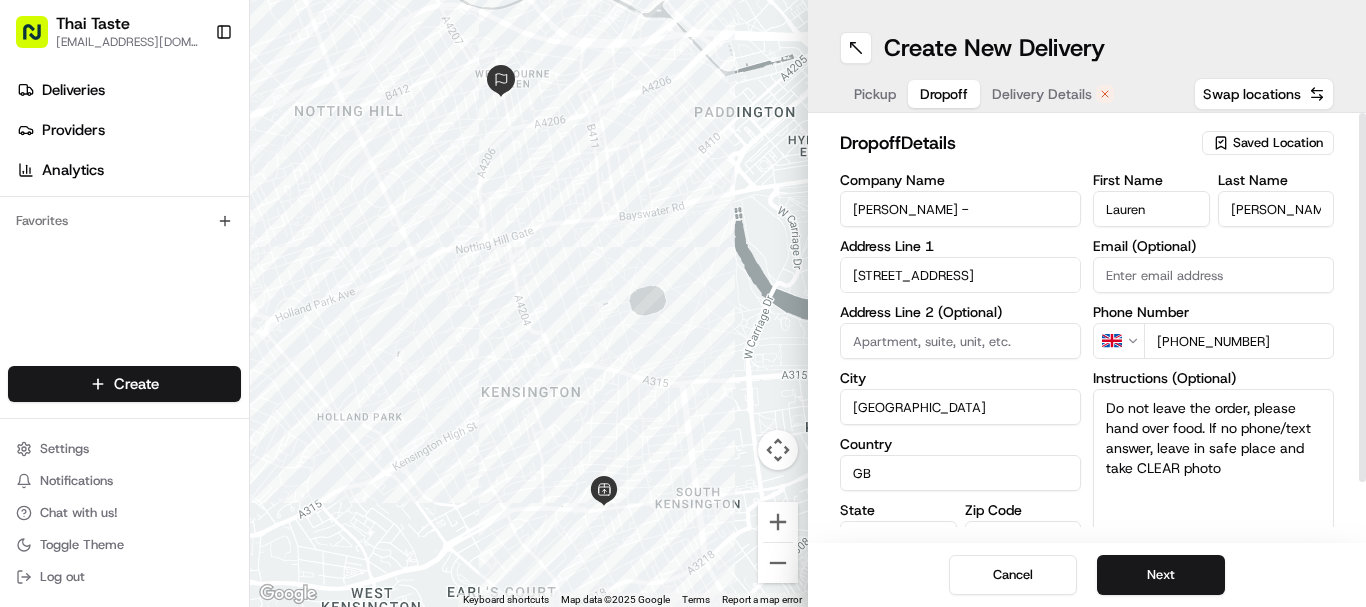 click on "43 Chepstow Rd" at bounding box center [960, 275] 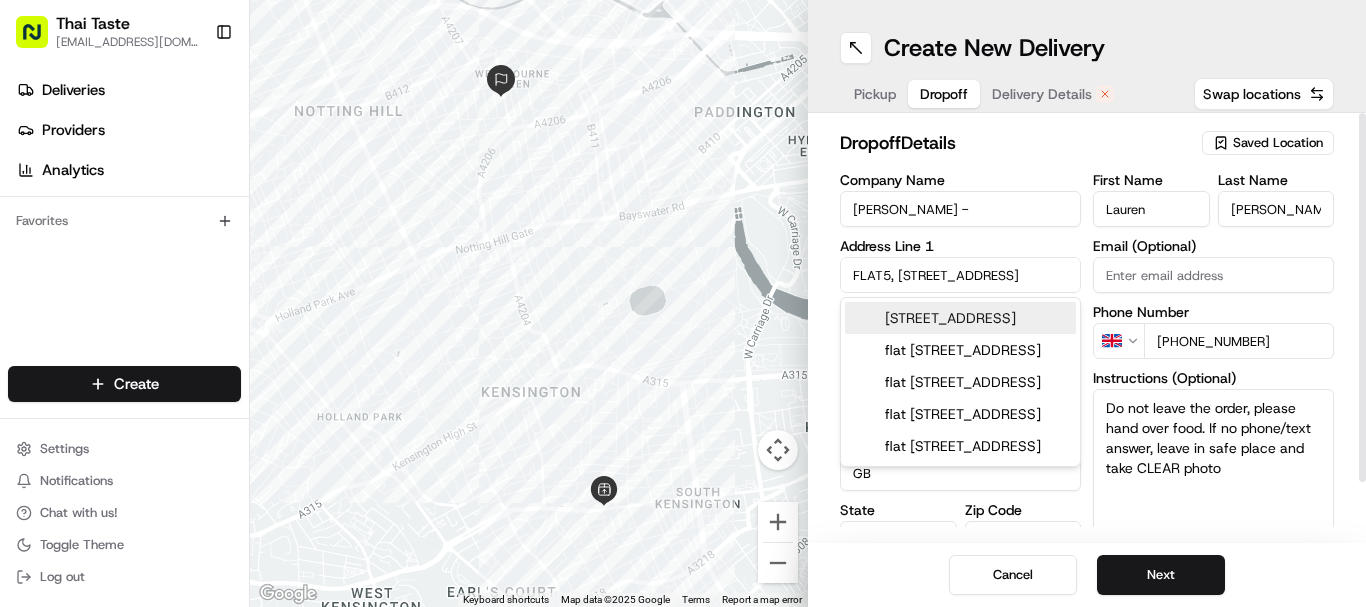 click on "dropoff  Details Saved Location Company Name Lauren Milo - Address Line 1 FLAT5, 43 Chepstow Rd Address Line 2 (Optional) City London Country GB State England Zip Code W2 5BP Save this Location First Name Lauren Last Name Milo Email (Optional) Phone Number GB +44 20 7373 1647 Instructions (Optional) Do not leave the order, please hand over food. If no phone/text answer, leave in safe place and take CLEAR photo Advanced" at bounding box center (1087, 328) 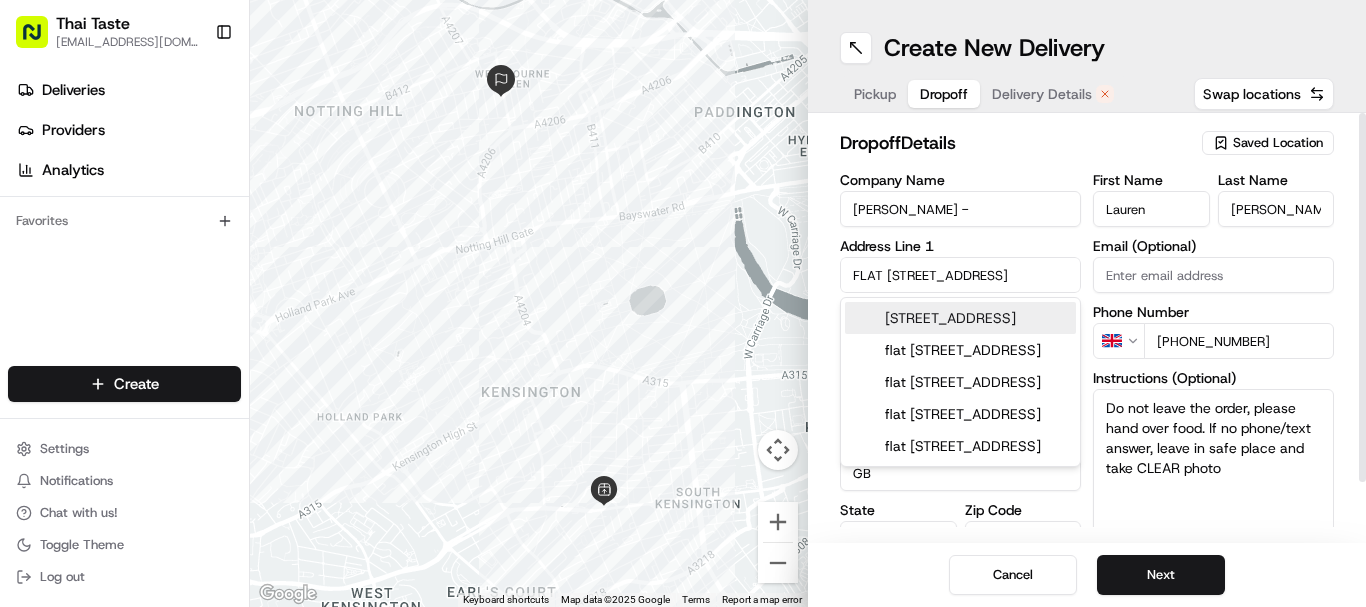 type on "FLAT 5, 43 Chepstow Rd" 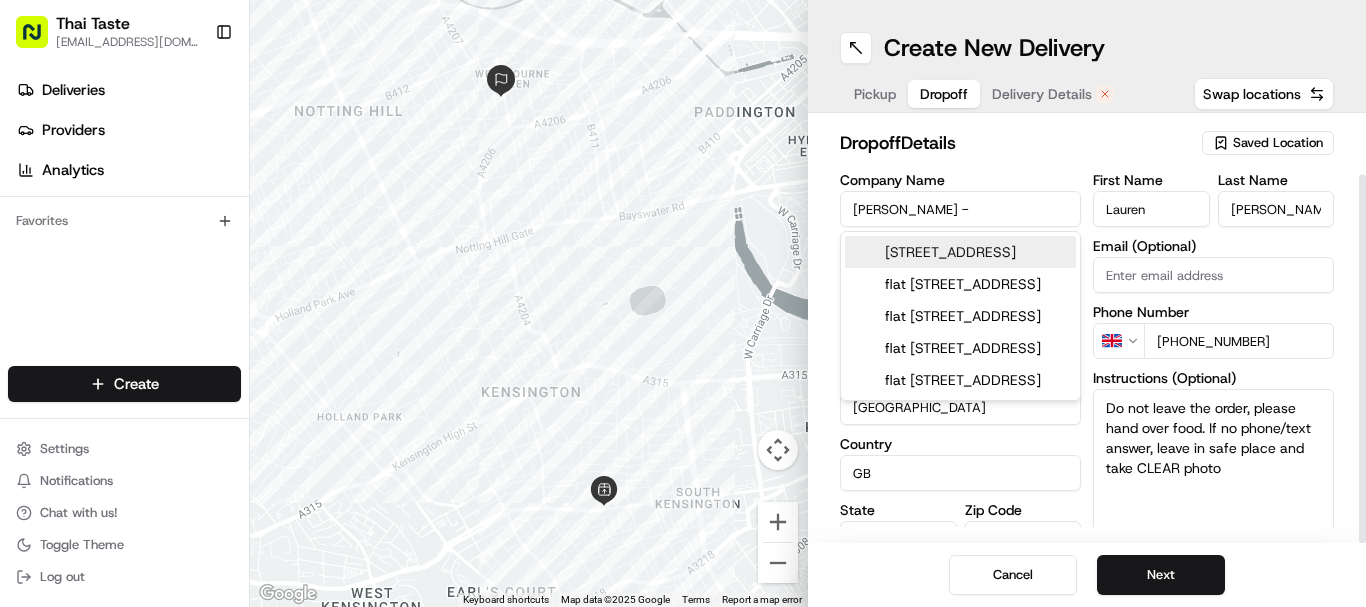 click at bounding box center [1362, 328] 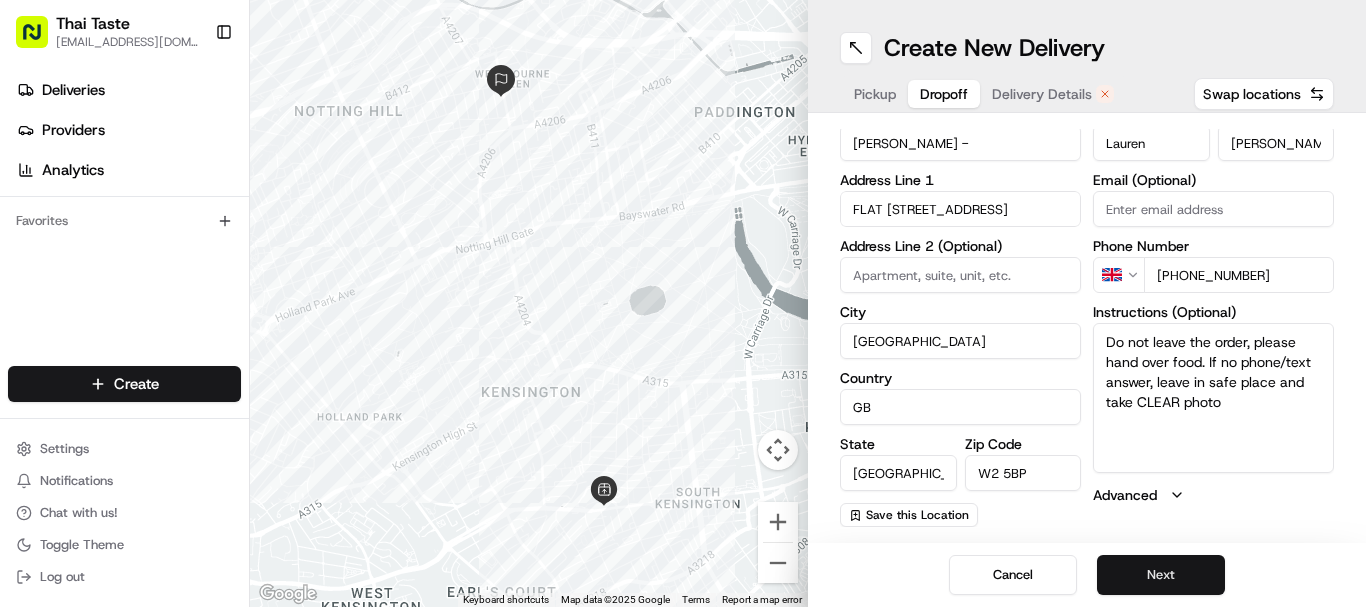 click on "Next" at bounding box center [1161, 575] 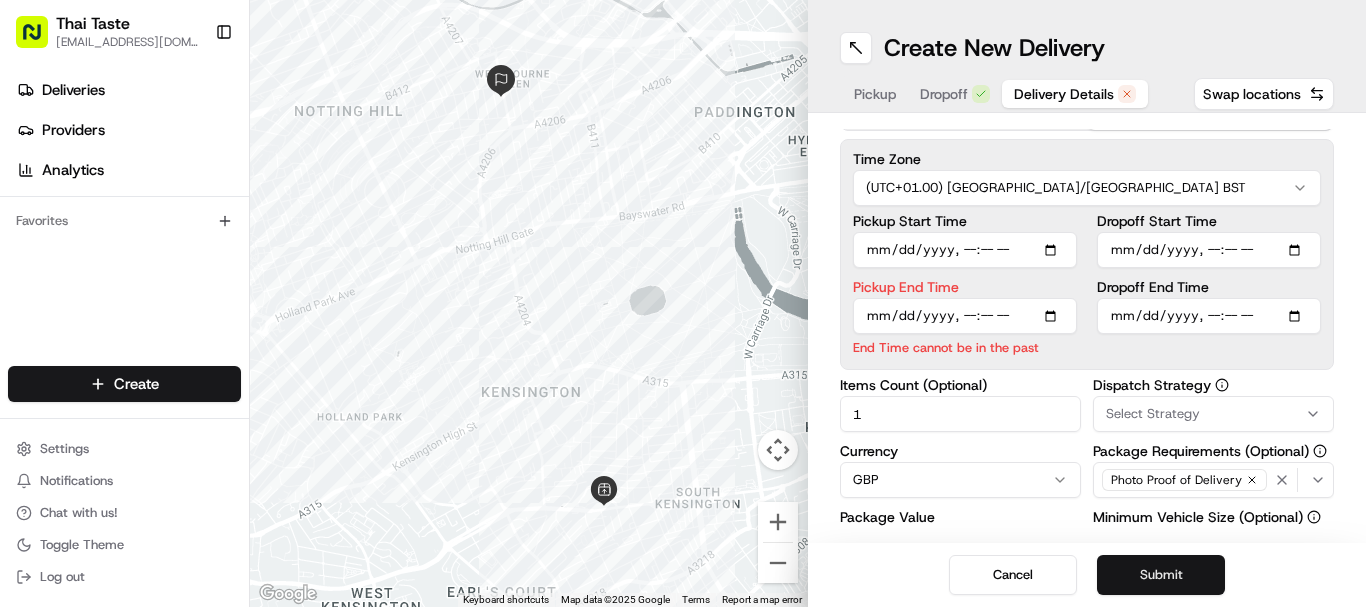 click on "Submit" at bounding box center [1161, 575] 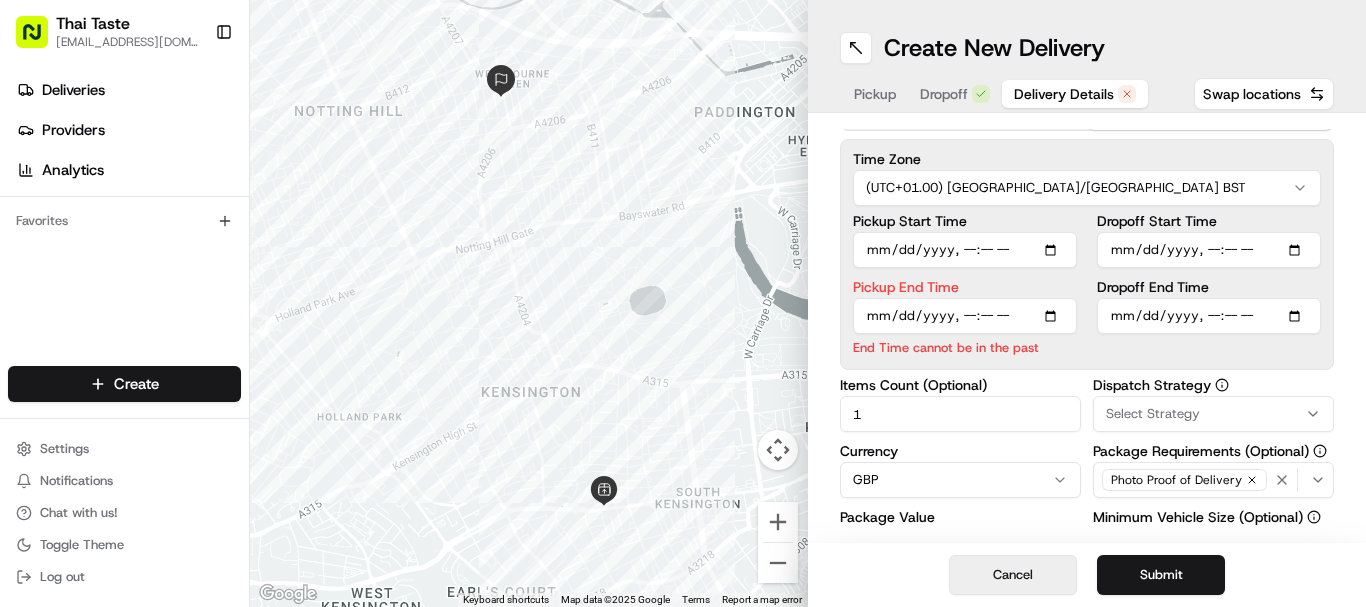 click on "Cancel" at bounding box center [1013, 575] 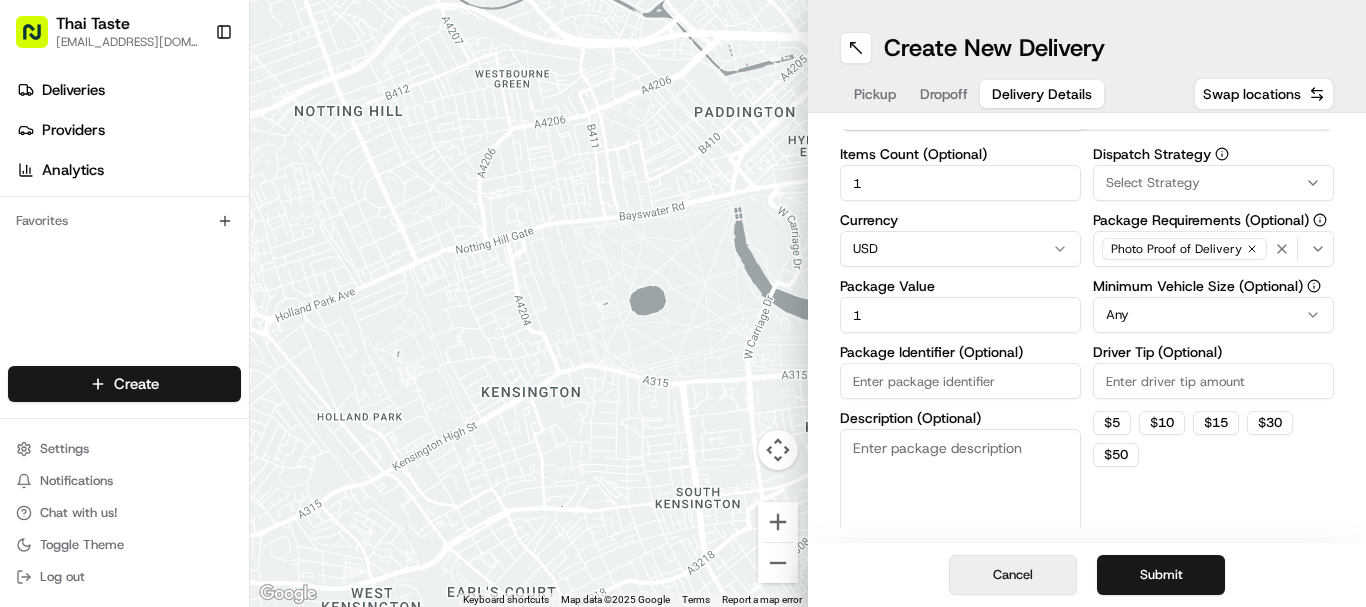 click on "Cancel" at bounding box center (1013, 575) 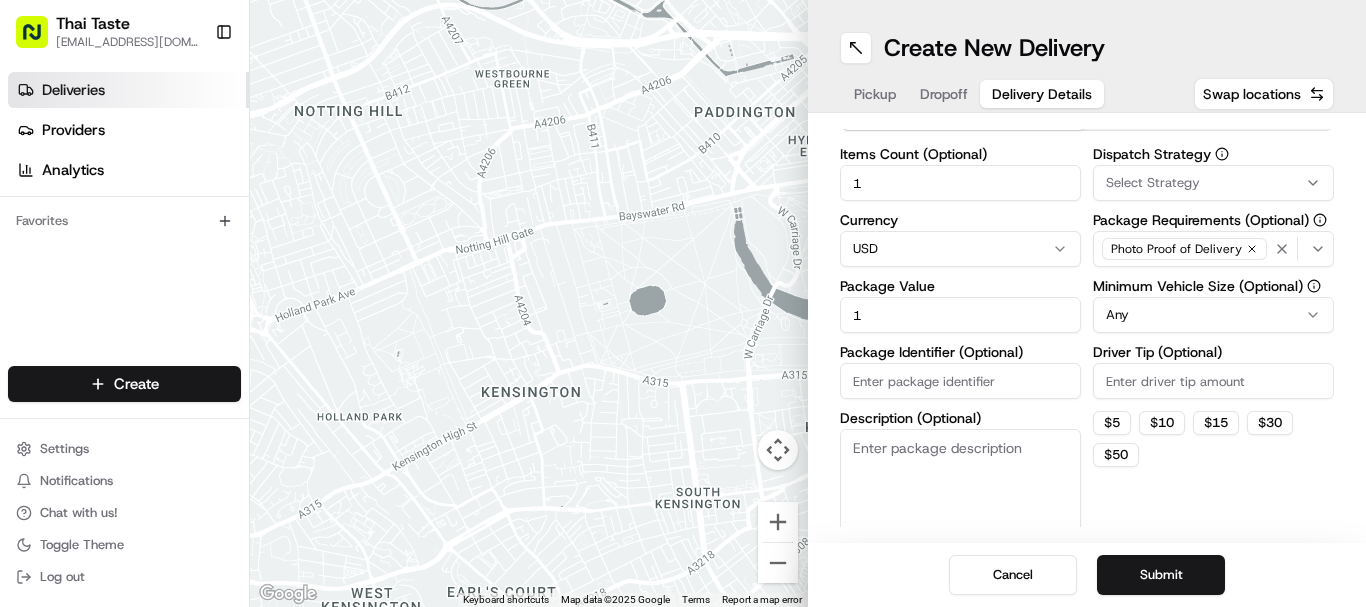 click on "Deliveries" at bounding box center (73, 90) 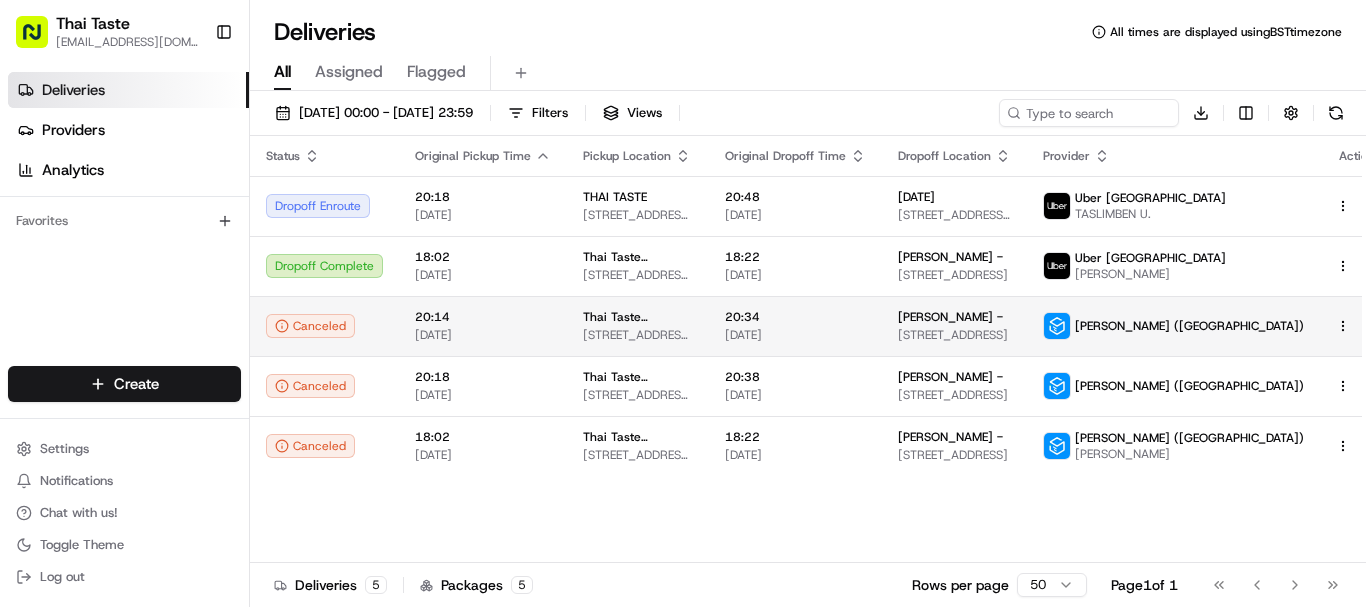click on "[PERSON_NAME] ([GEOGRAPHIC_DATA])" at bounding box center (1173, 326) 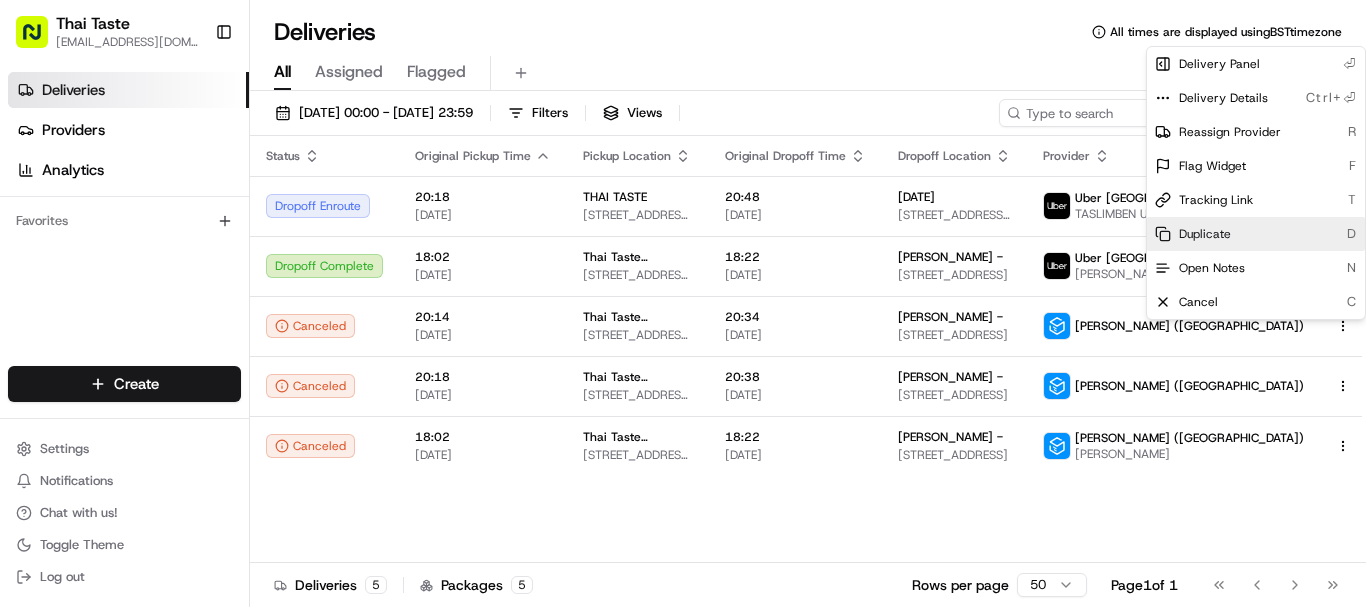 click on "Duplicate D" at bounding box center [1256, 234] 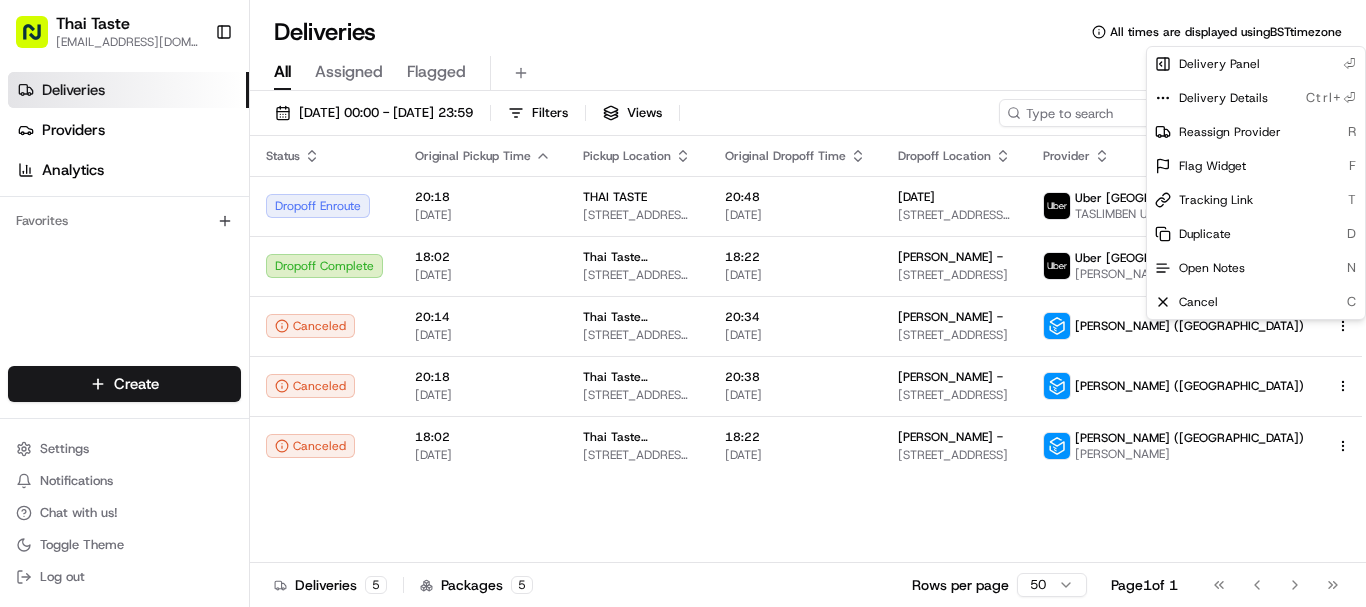 click on "Thai Taste [EMAIL_ADDRESS][DOMAIN_NAME] Toggle Sidebar Deliveries Providers Analytics Favorites Main Menu Members & Organization Organization Users Roles Preferences Customization Tracking Orchestration Automations Dispatch Strategy Locations Pickup Locations Dropoff Locations Billing Billing Refund Requests Integrations Notification Triggers Webhooks API Keys Request Logs Create Settings Notifications Chat with us! Toggle Theme Log out Deliveries All times are displayed using  BST  timezone All Assigned Flagged [DATE] 00:00 - [DATE] 23:59 Filters Views Download Status Original Pickup Time Pickup Location Original Dropoff Time Dropoff Location Provider Action Dropoff Enroute 20:18 [DATE] THAI TASTE [STREET_ADDRESS][PERSON_NAME] 20:48 [DATE] [DATE] [STREET_ADDRESS][PERSON_NAME] Uber [GEOGRAPHIC_DATA] TASLIMBEN U. Dropoff Complete 18:02 [DATE] Thai Taste Kensington | Thai Taste Kensington [STREET_ADDRESS][PERSON_NAME] 18:22 [DATE] [PERSON_NAME] - [GEOGRAPHIC_DATA] UK 5" at bounding box center [683, 303] 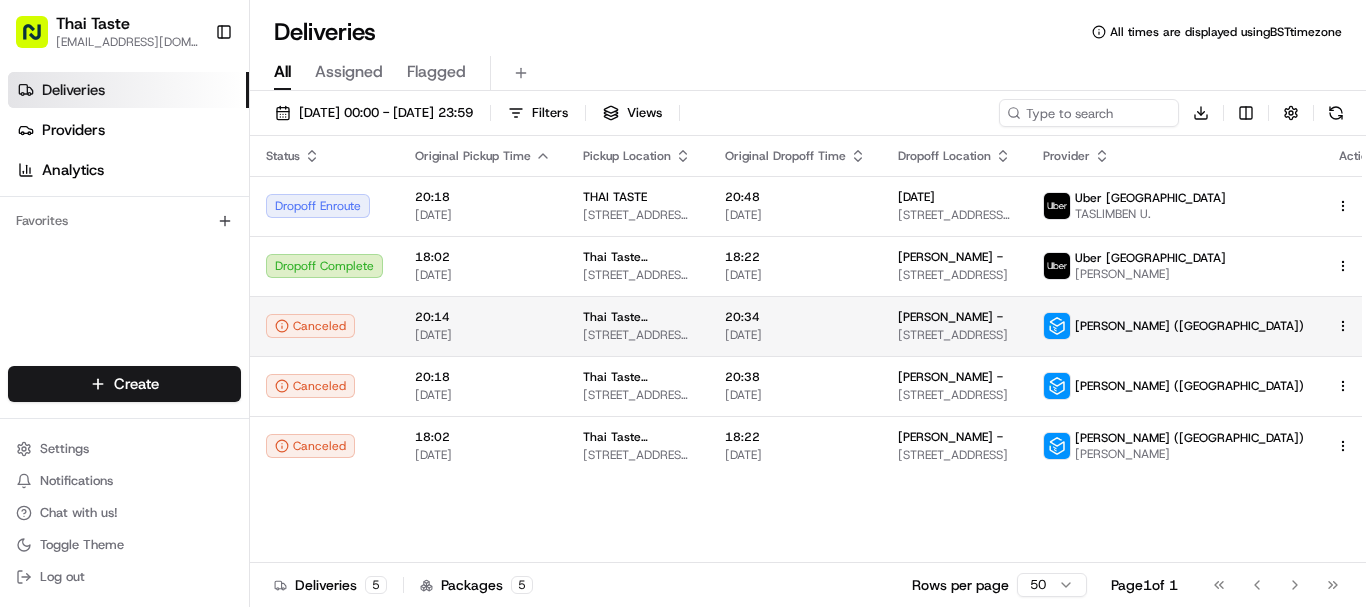 click on "Thai Taste [EMAIL_ADDRESS][DOMAIN_NAME] Toggle Sidebar Deliveries Providers Analytics Favorites Main Menu Members & Organization Organization Users Roles Preferences Customization Tracking Orchestration Automations Dispatch Strategy Locations Pickup Locations Dropoff Locations Billing Billing Refund Requests Integrations Notification Triggers Webhooks API Keys Request Logs Create Settings Notifications Chat with us! Toggle Theme Log out Deliveries All times are displayed using  BST  timezone All Assigned Flagged [DATE] 00:00 - [DATE] 23:59 Filters Views Download Status Original Pickup Time Pickup Location Original Dropoff Time Dropoff Location Provider Action Dropoff Enroute 20:18 [DATE] THAI TASTE [STREET_ADDRESS][PERSON_NAME] 20:48 [DATE] [DATE] [STREET_ADDRESS][PERSON_NAME] Uber [GEOGRAPHIC_DATA] TASLIMBEN U. Dropoff Complete 18:02 [DATE] Thai Taste Kensington | Thai Taste Kensington [STREET_ADDRESS][PERSON_NAME] 18:22 [DATE] [PERSON_NAME] - [GEOGRAPHIC_DATA] UK 5" at bounding box center [683, 303] 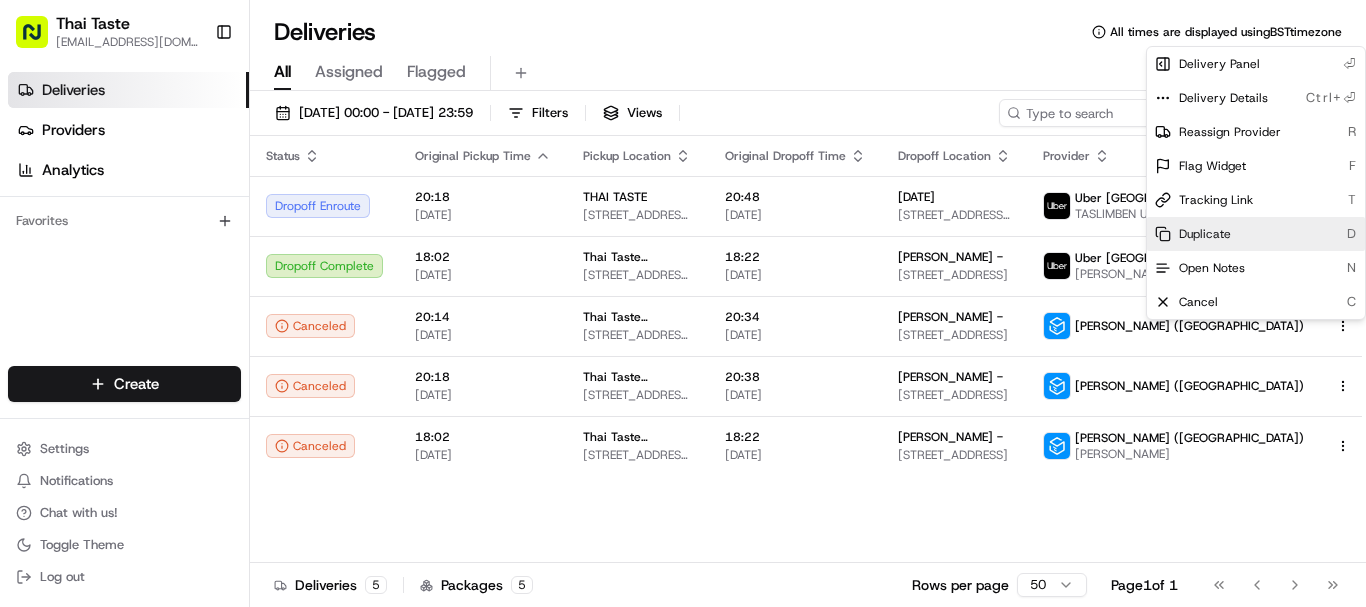 click on "Duplicate" at bounding box center [1205, 234] 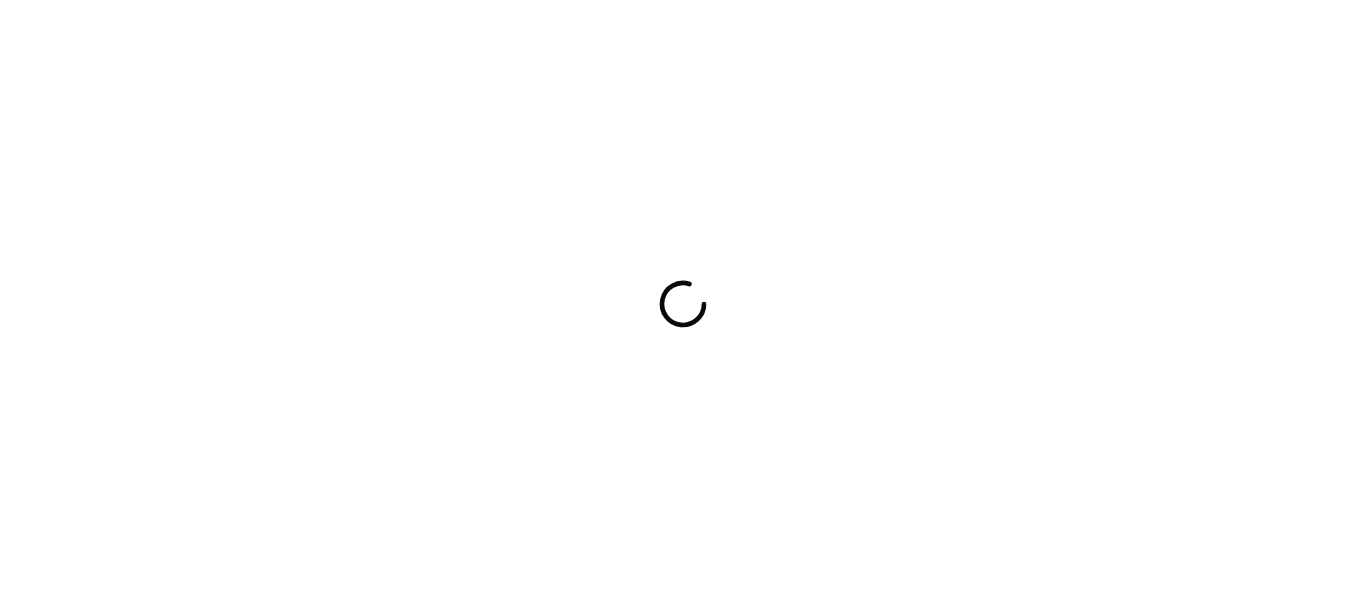 scroll, scrollTop: 0, scrollLeft: 0, axis: both 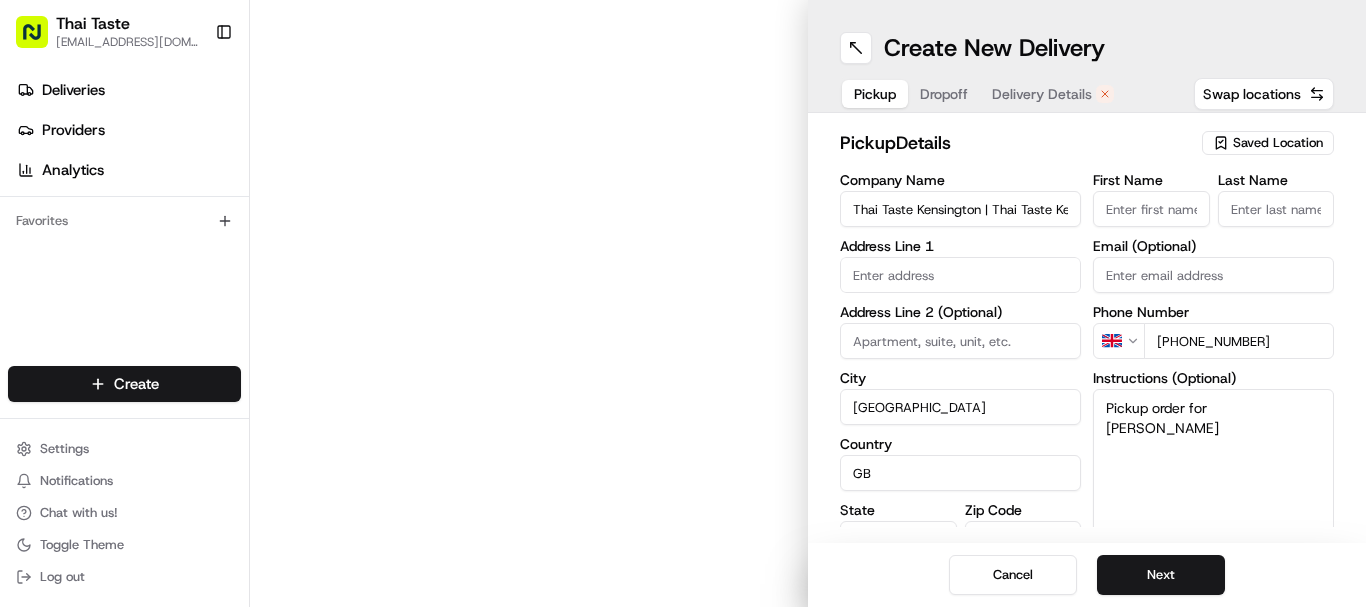 type on "130 Cromwell Rd" 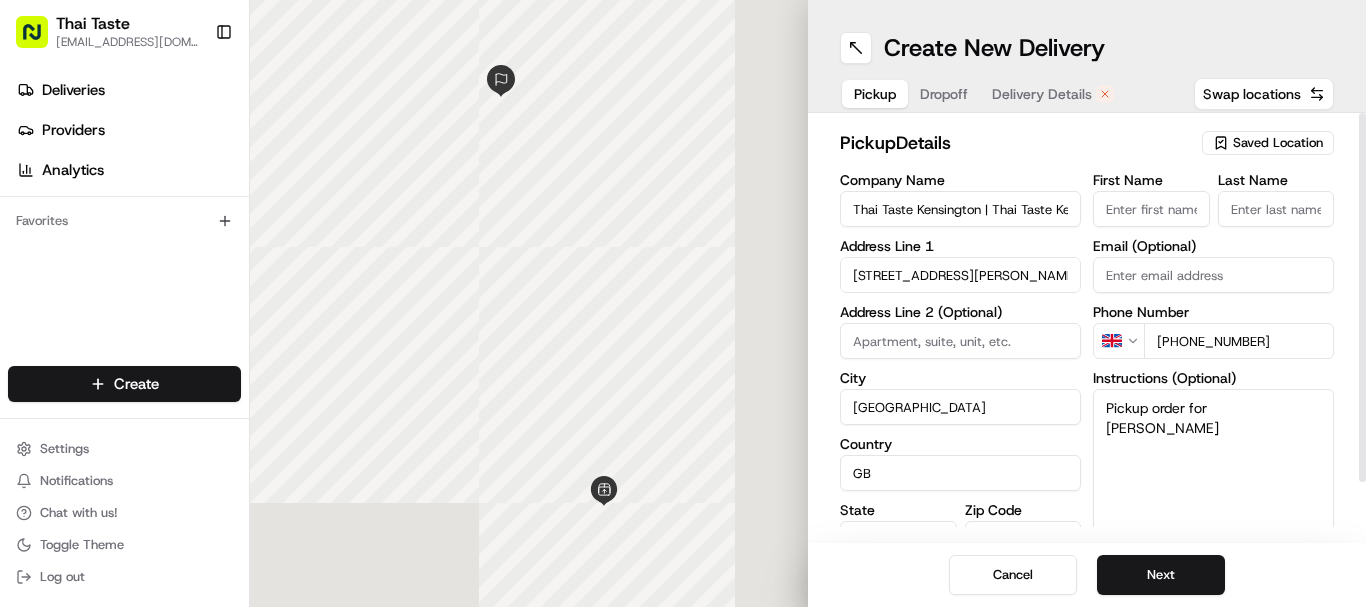 scroll, scrollTop: 0, scrollLeft: 0, axis: both 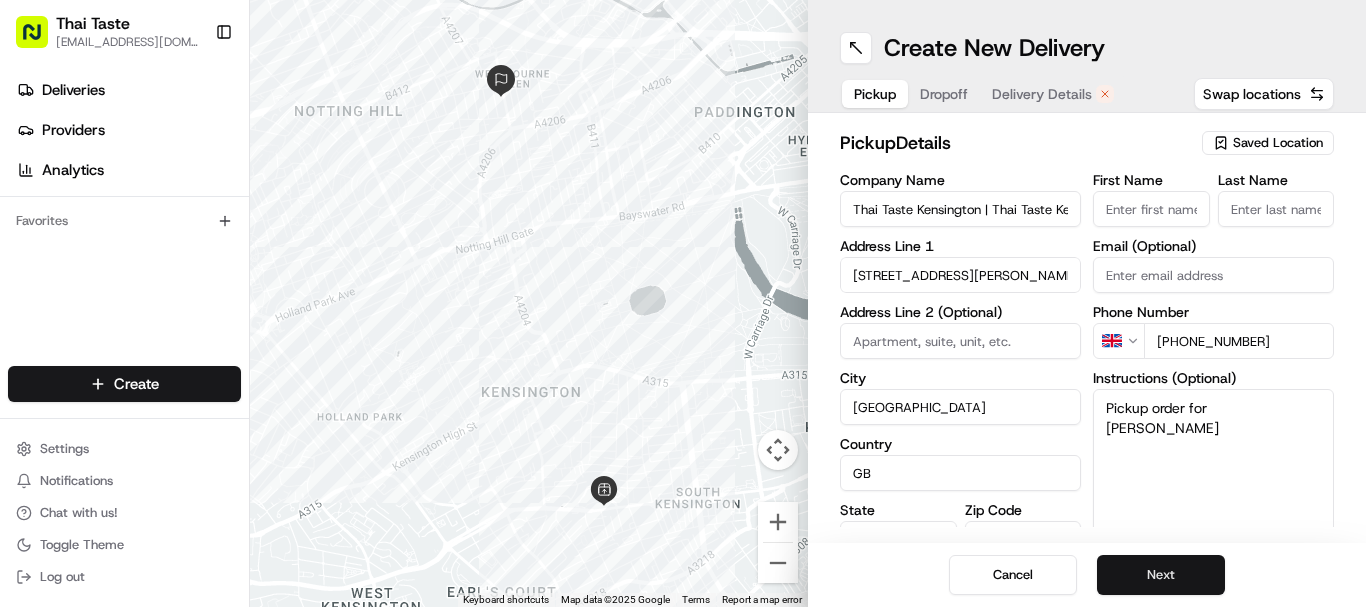 click on "Next" at bounding box center (1161, 575) 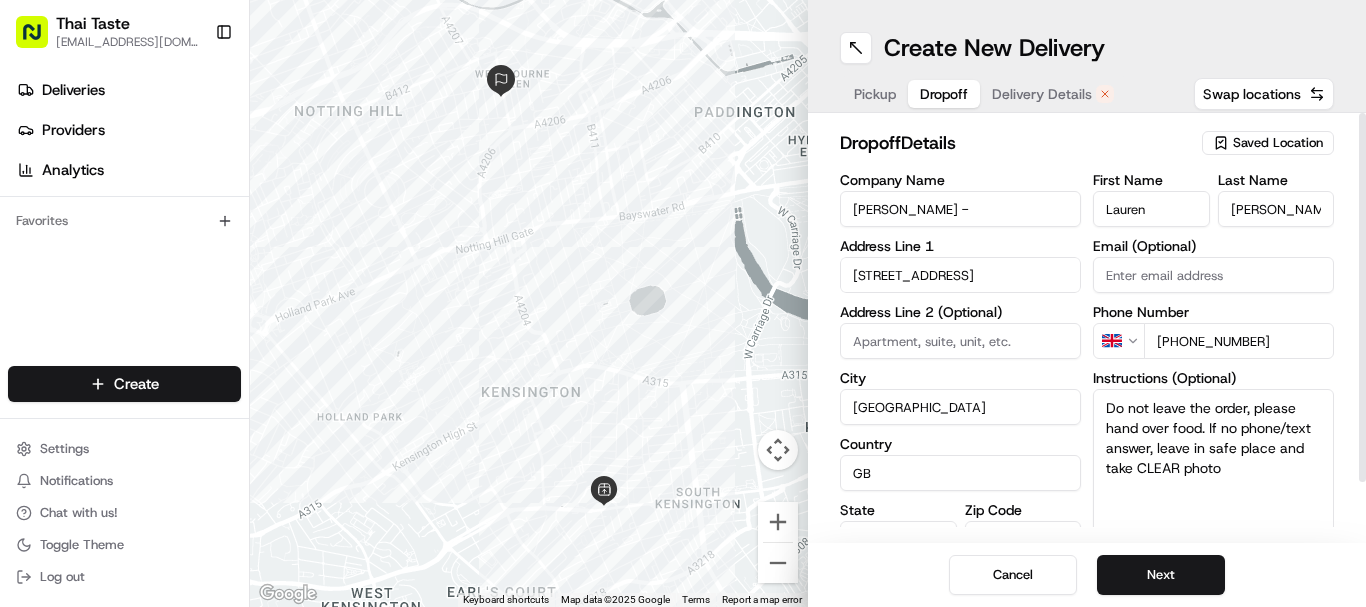 click on "43 Chepstow Rd" at bounding box center [960, 275] 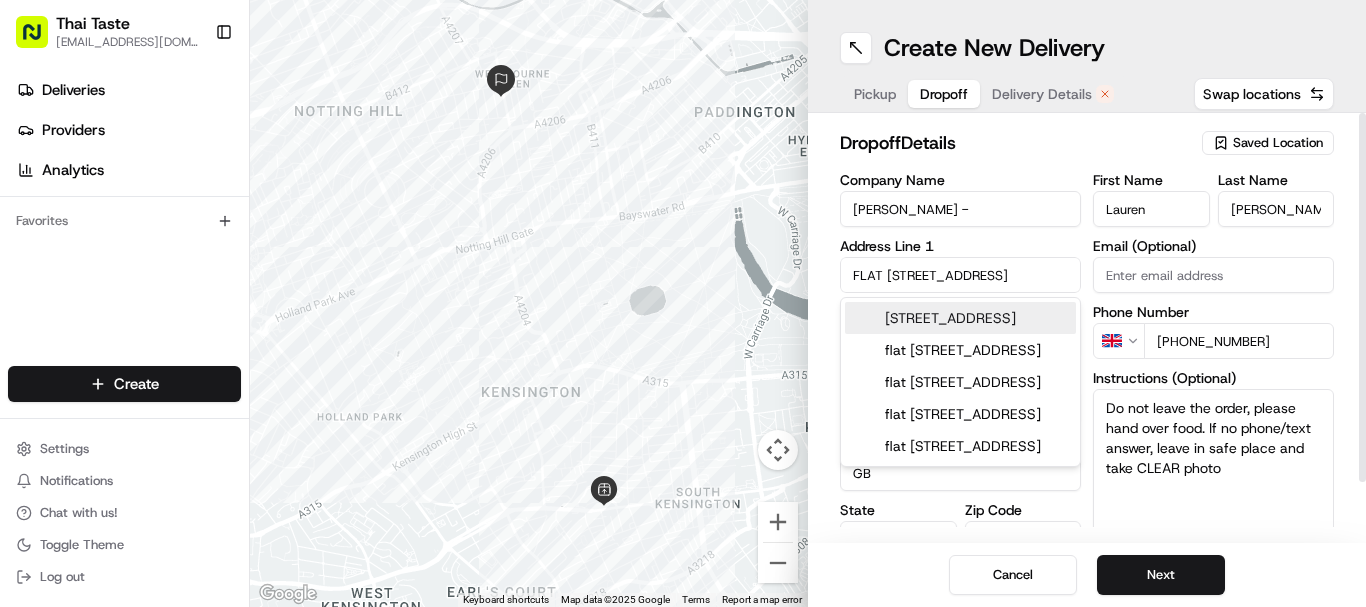 click on "FLAT 5, 43 Chepstow Rd" at bounding box center [960, 275] 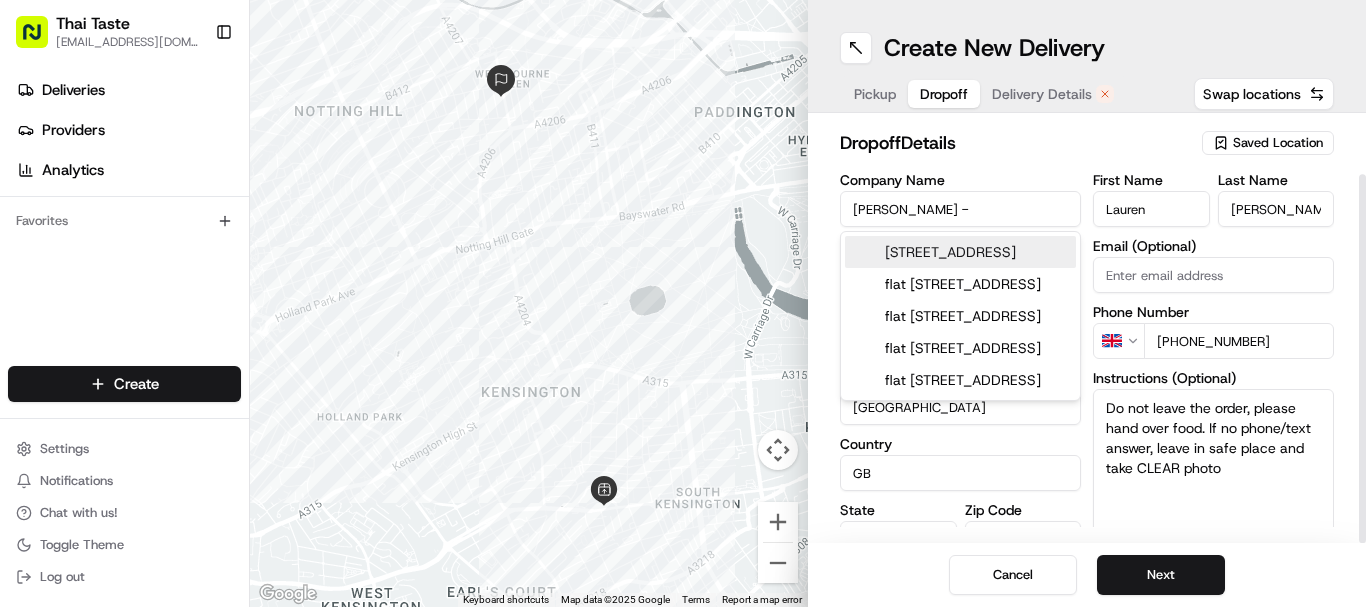 scroll, scrollTop: 66, scrollLeft: 0, axis: vertical 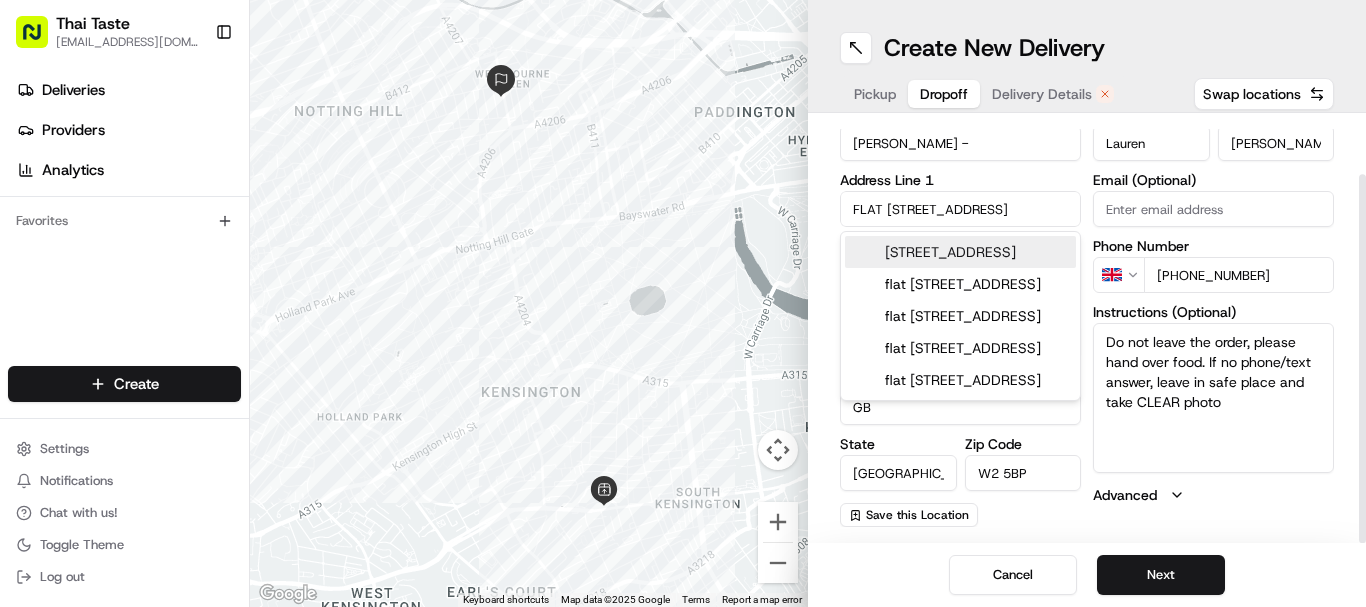 click at bounding box center [1362, 328] 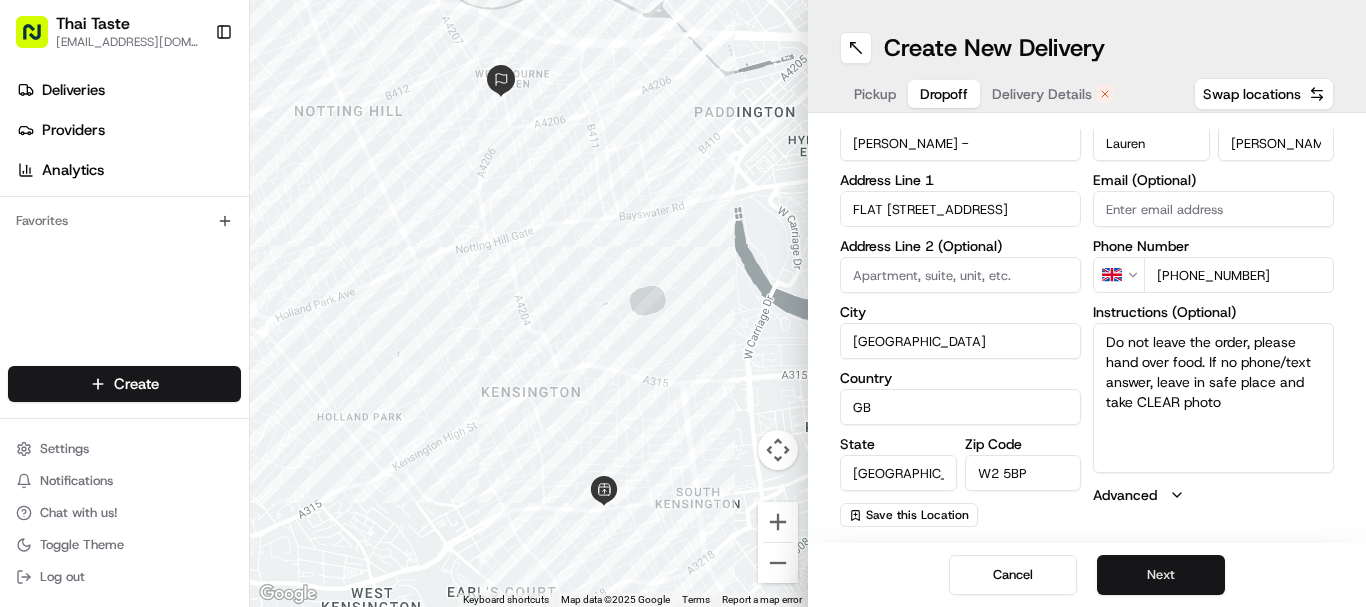 click on "Next" at bounding box center (1161, 575) 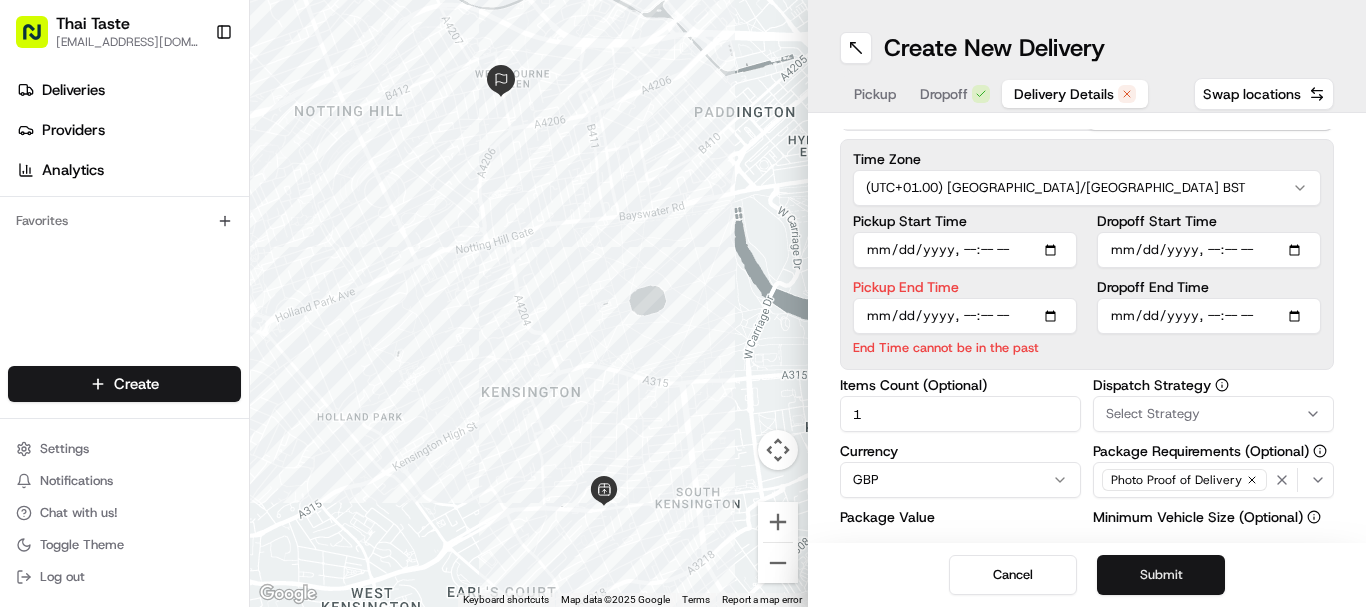 click on "Submit" at bounding box center (1161, 575) 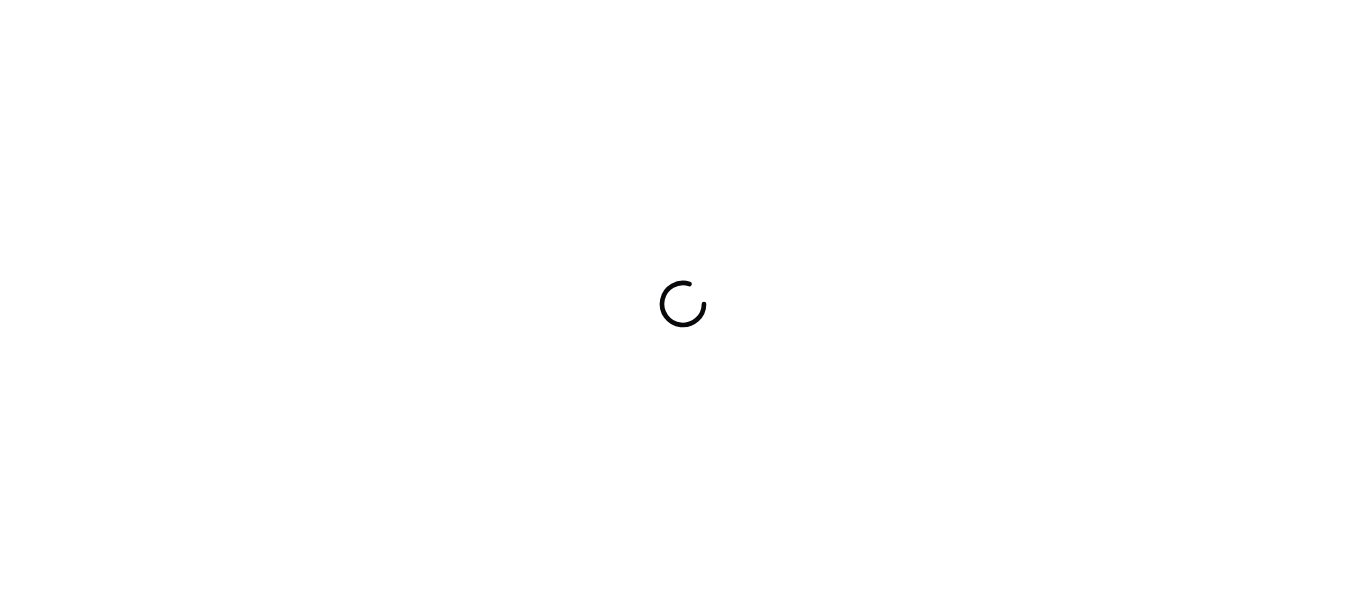 scroll, scrollTop: 0, scrollLeft: 0, axis: both 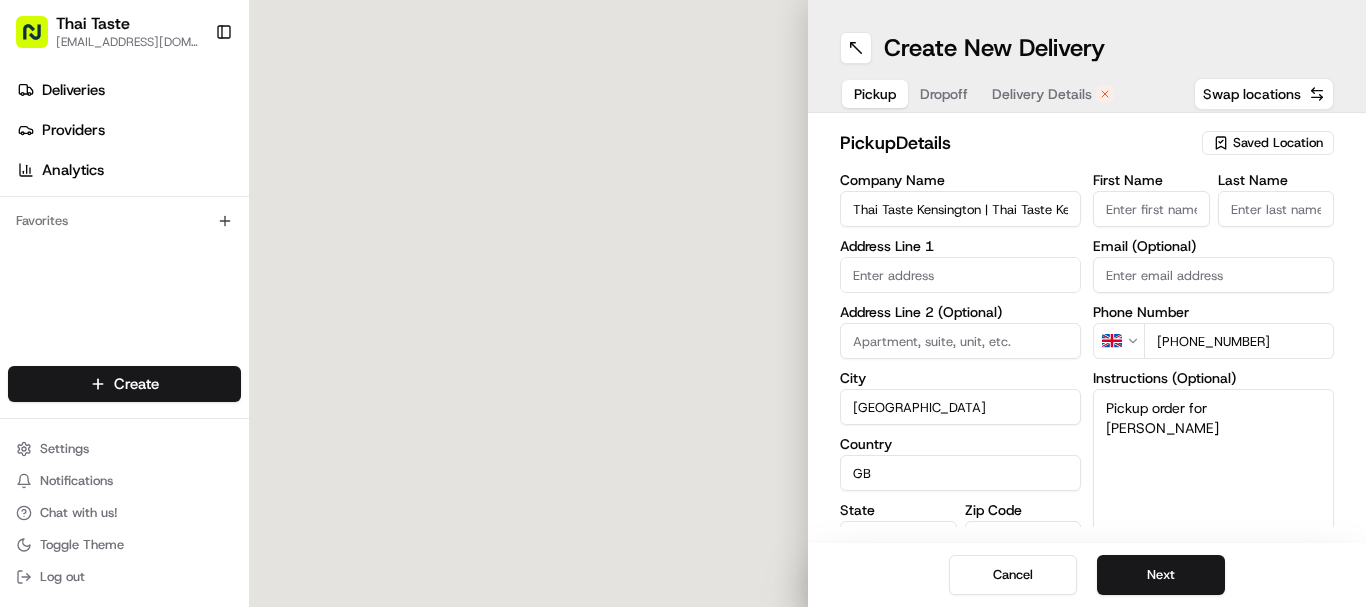 type on "[STREET_ADDRESS][PERSON_NAME]" 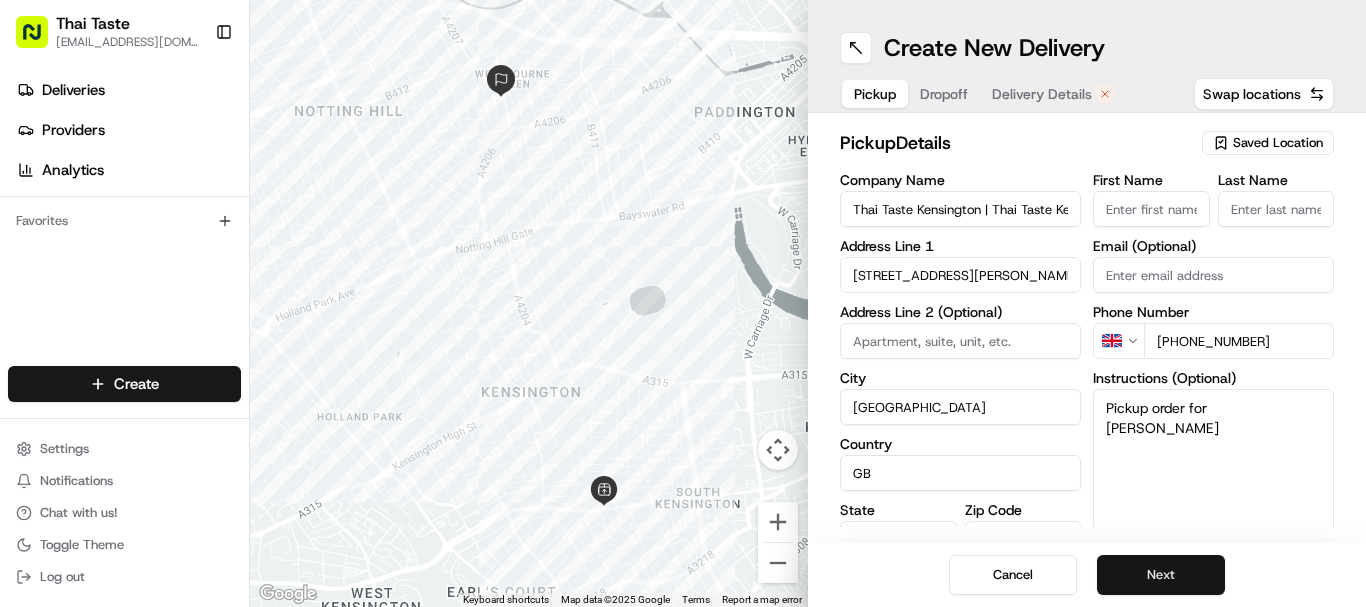 scroll, scrollTop: 0, scrollLeft: 0, axis: both 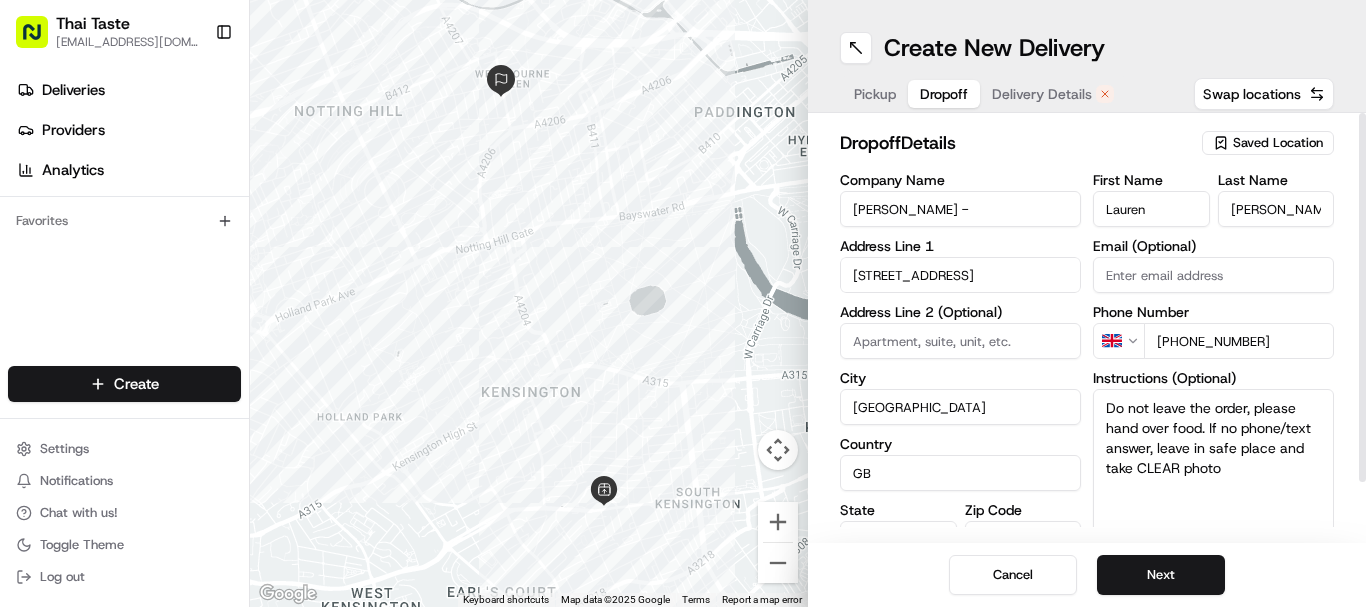 click on "Do not leave the order, please hand over food. If no phone/text answer, leave in safe place and take CLEAR photo" at bounding box center [1213, 464] 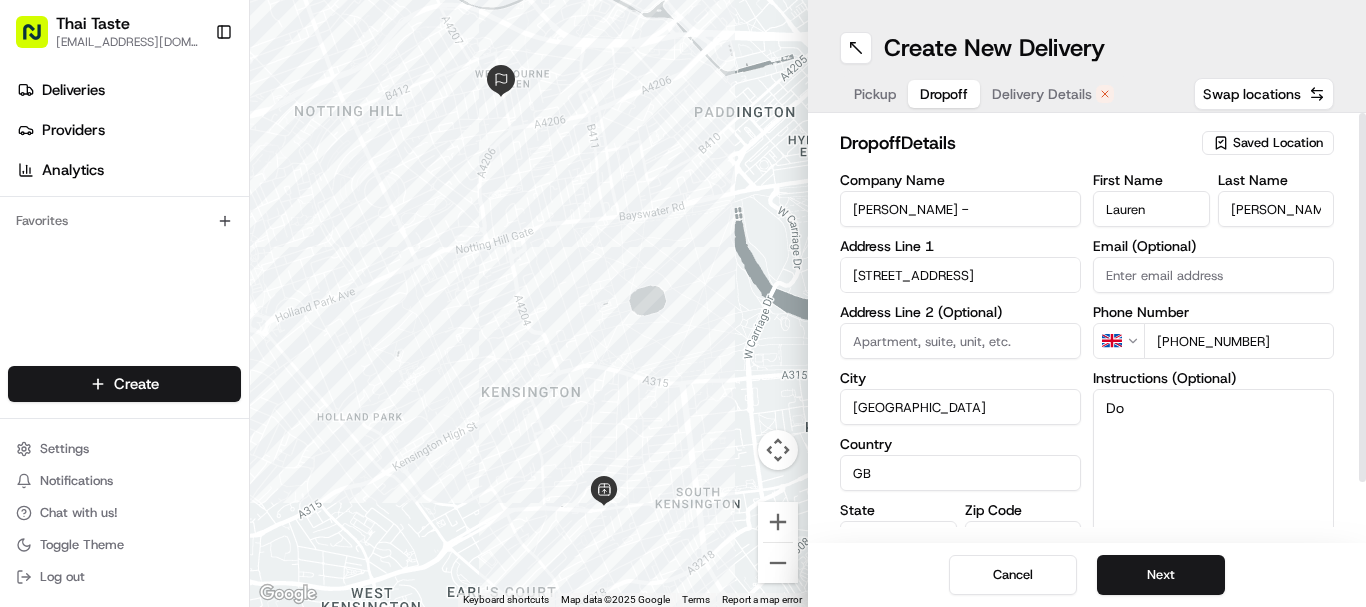 type on "D" 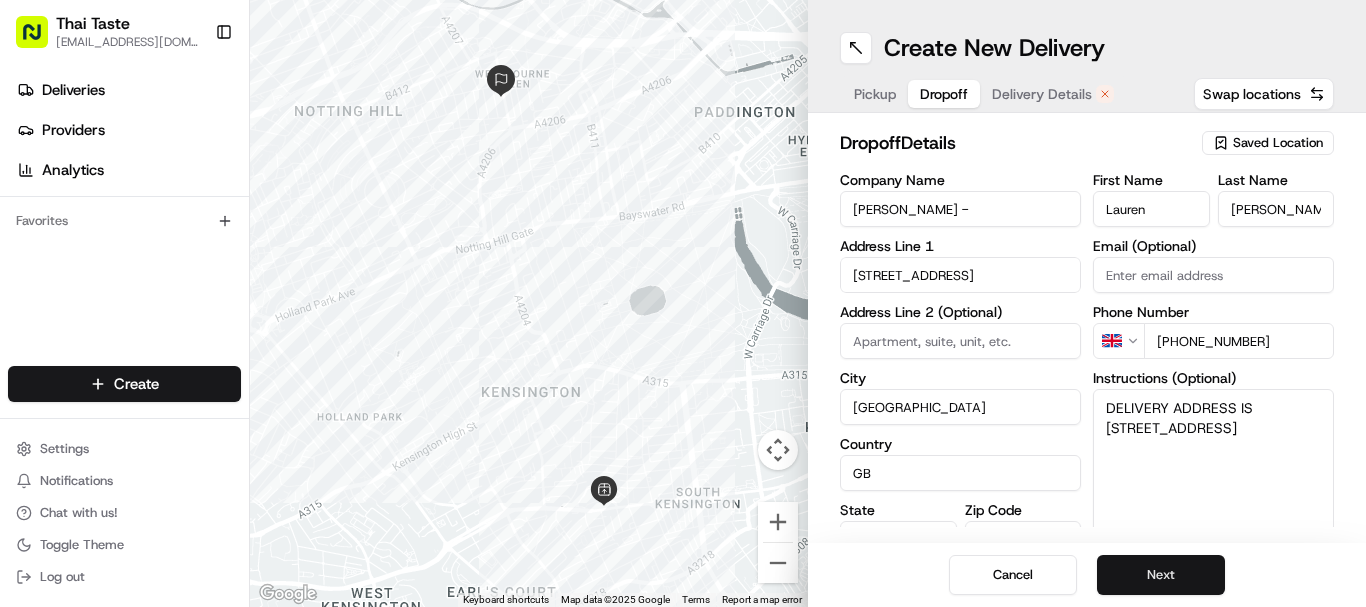 type on "DELIVERY ADDRESS IS
FLAT 5
43 CHEPSTOW ROAD
W2 5BP" 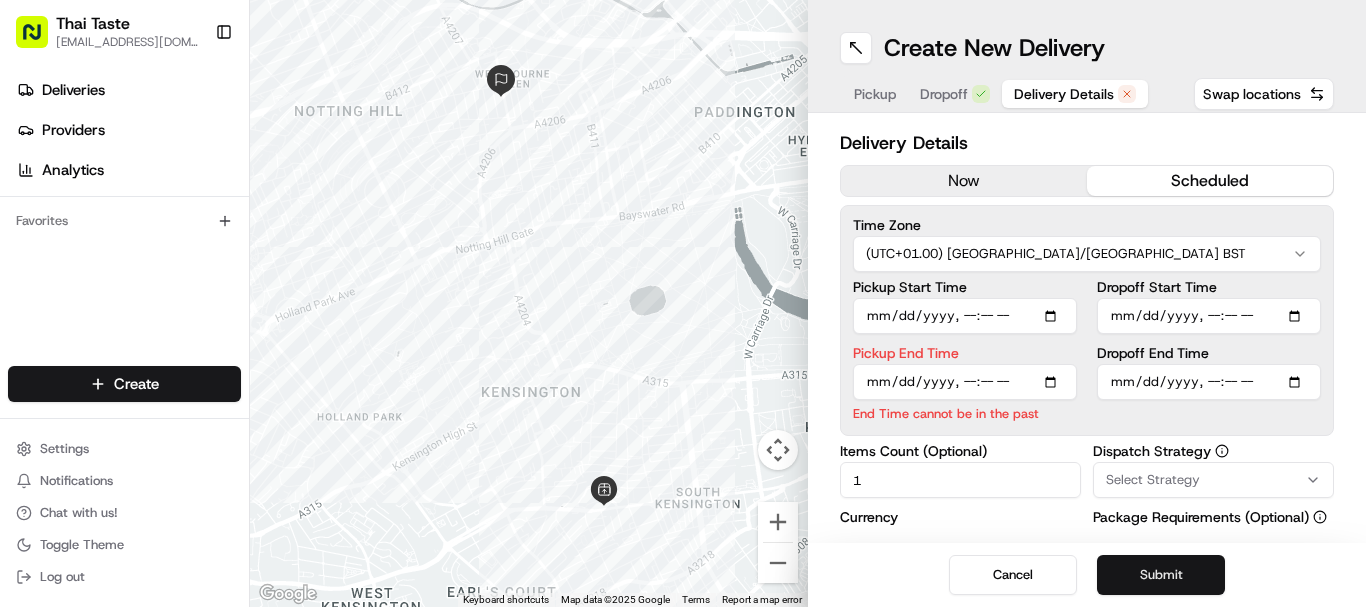 click on "Submit" at bounding box center [1161, 575] 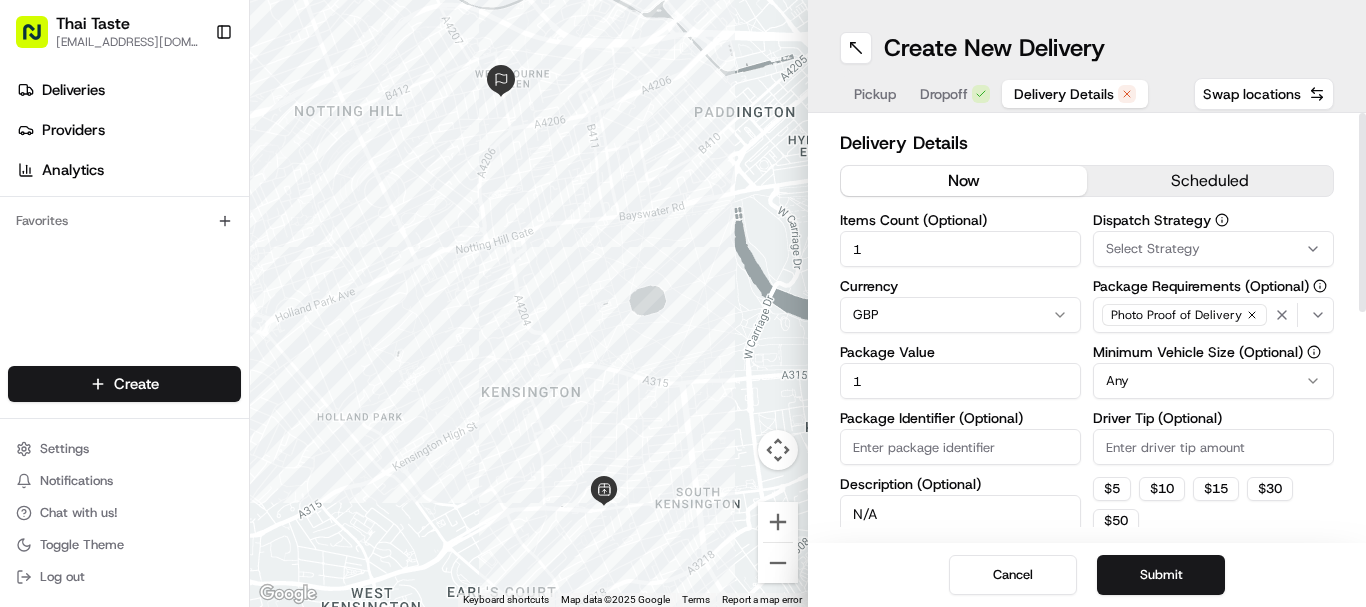 click on "now" at bounding box center [964, 181] 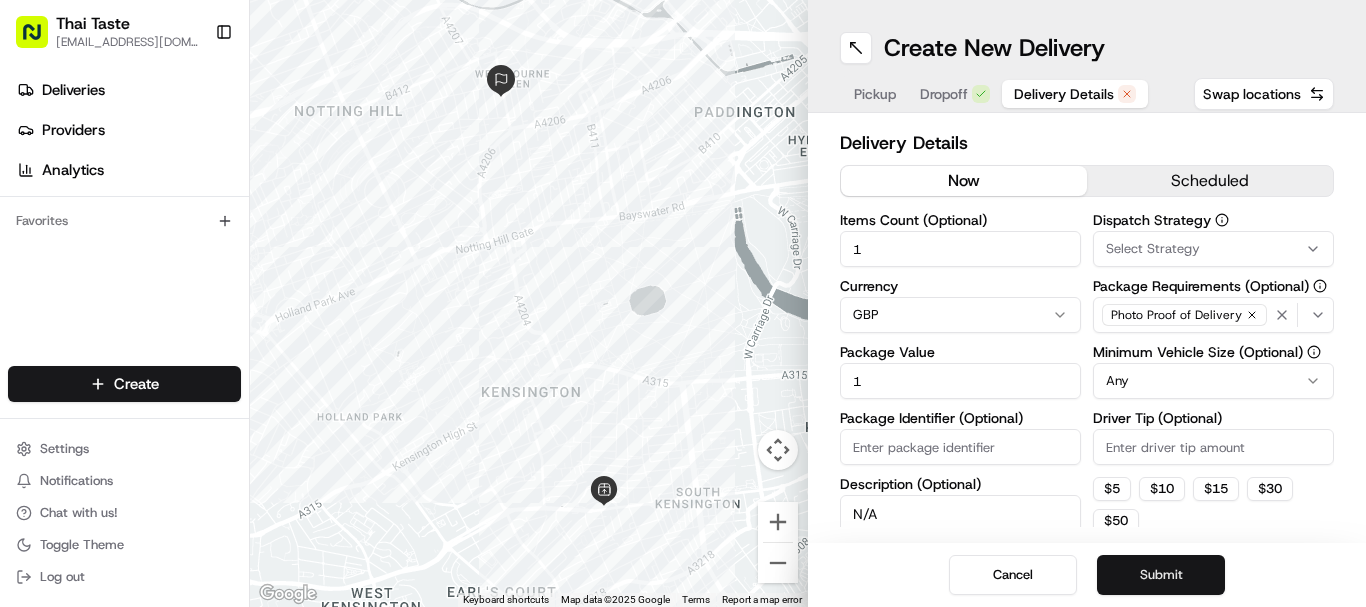 click on "Submit" at bounding box center (1161, 575) 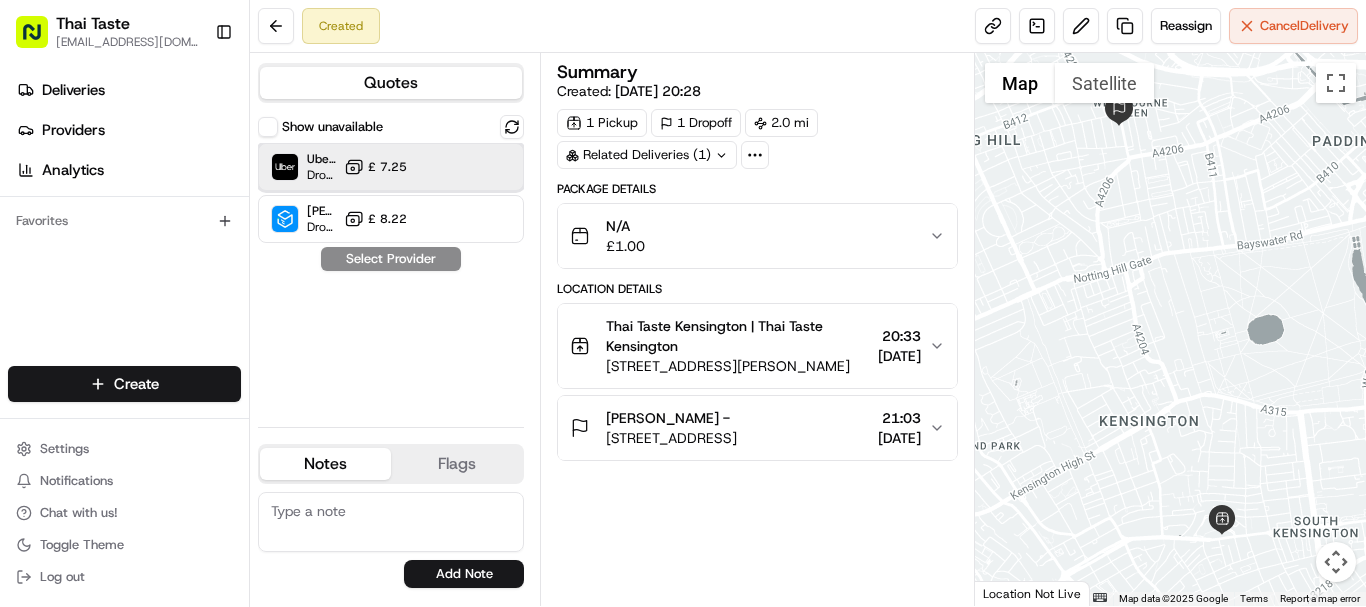 click on "Uber UK Dropoff ETA   29 minutes £   7.25" at bounding box center [391, 167] 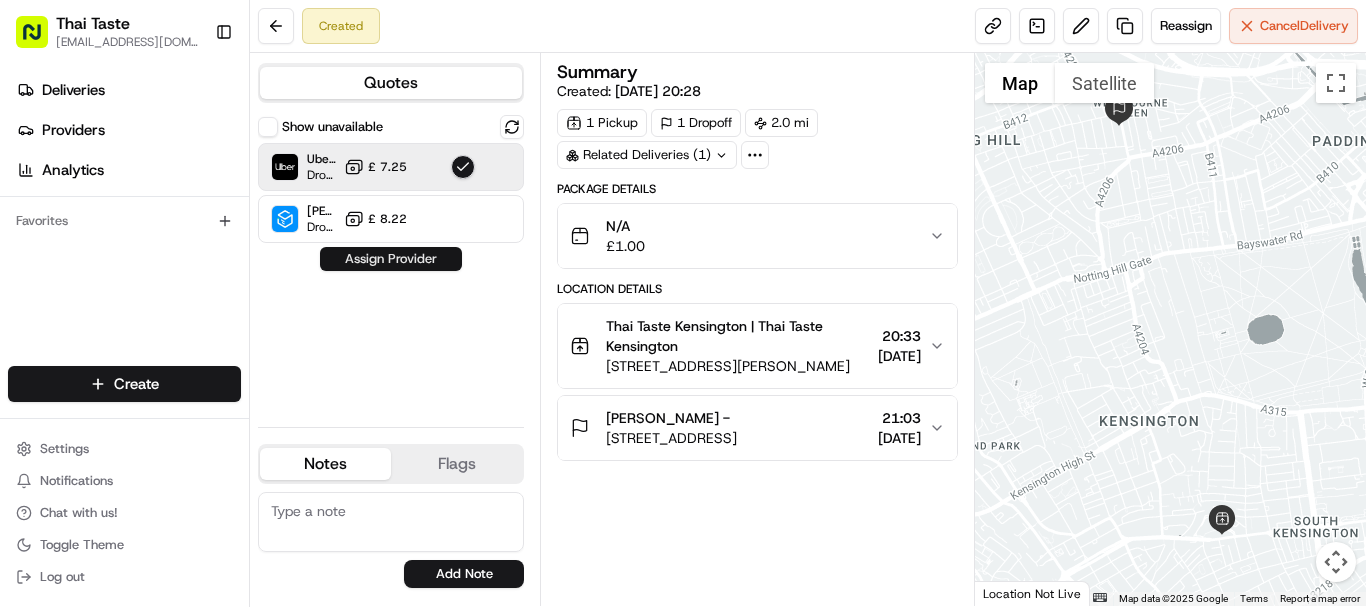 click on "Assign Provider" at bounding box center (391, 259) 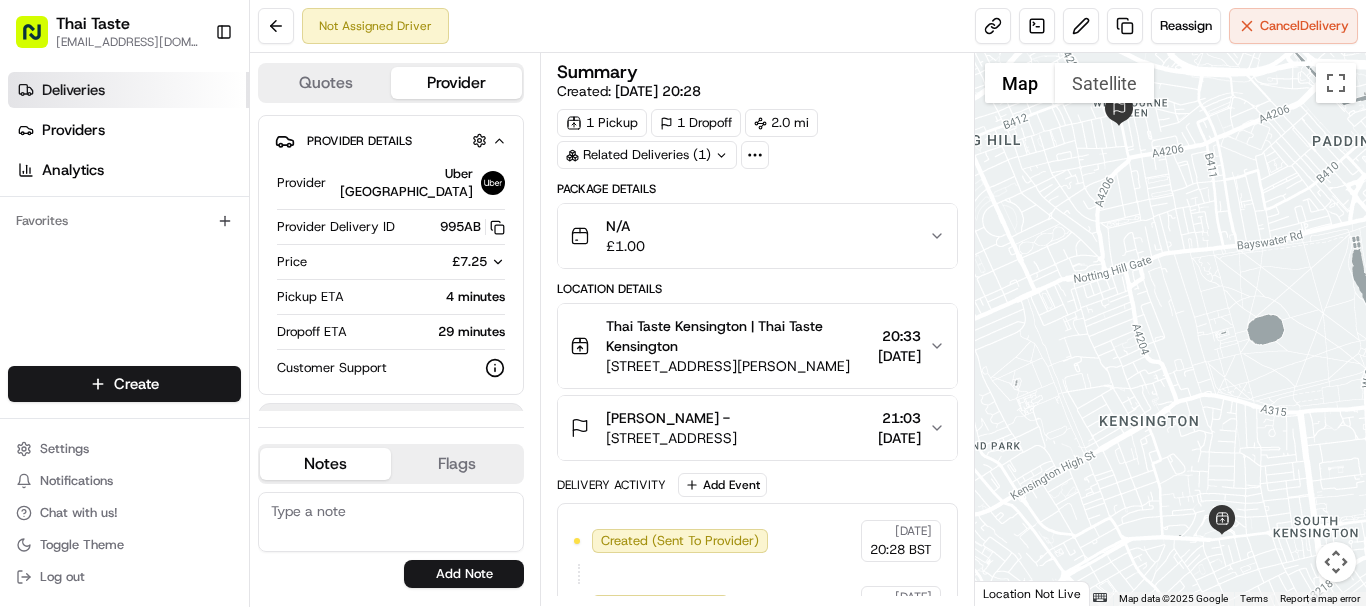 click on "Deliveries" at bounding box center [73, 90] 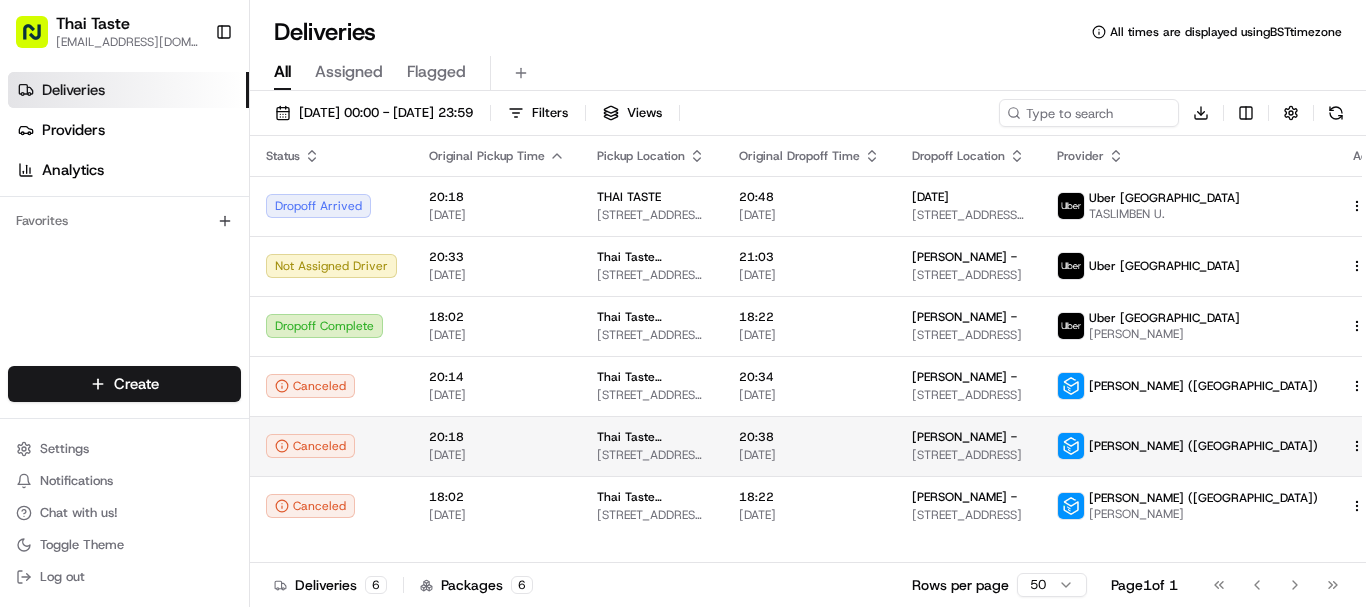 click on "Thai Taste kc@thaitasterestaurant.co.uk Toggle Sidebar Deliveries Providers Analytics Favorites Main Menu Members & Organization Organization Users Roles Preferences Customization Tracking Orchestration Automations Dispatch Strategy Locations Pickup Locations Dropoff Locations Billing Billing Refund Requests Integrations Notification Triggers Webhooks API Keys Request Logs Create Settings Notifications Chat with us! Toggle Theme Log out Deliveries All times are displayed using  BST  timezone All Assigned Flagged 12/07/2025 00:00 - 12/07/2025 23:59 Filters Views Download Status Original Pickup Time Pickup Location Original Dropoff Time Dropoff Location Provider Action Dropoff Arrived 20:18 12/07/2025 THAI TASTE 130 Cromwell Rd, London SW7 4ET, UK 20:48 12/07/2025 RAJA 20 Roland Way, South Kensington, London SW7 3RE, UK Uber UK TASLIMBEN U. Not Assigned Driver 20:33 12/07/2025 Thai Taste Kensington | Thai Taste Kensington 130 Cromwell Rd, London SW7 4ET, UK 21:03 12/07/2025 Lauren Milo - Uber UK" at bounding box center [683, 303] 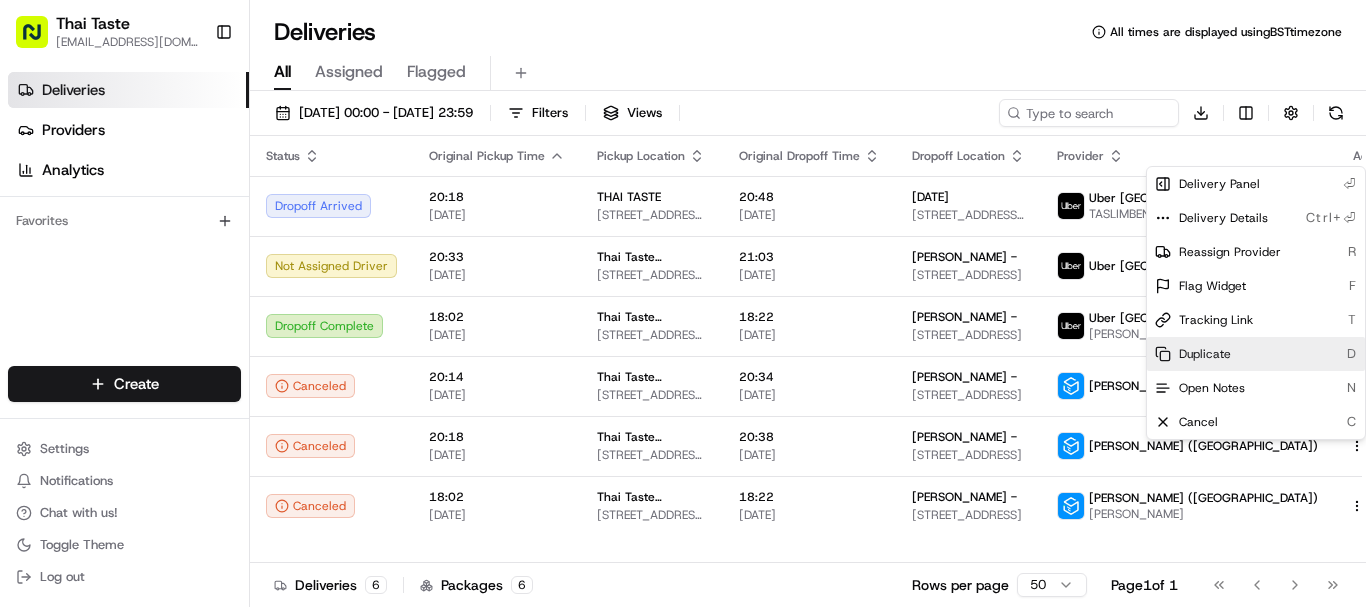 click on "Duplicate D" at bounding box center (1256, 354) 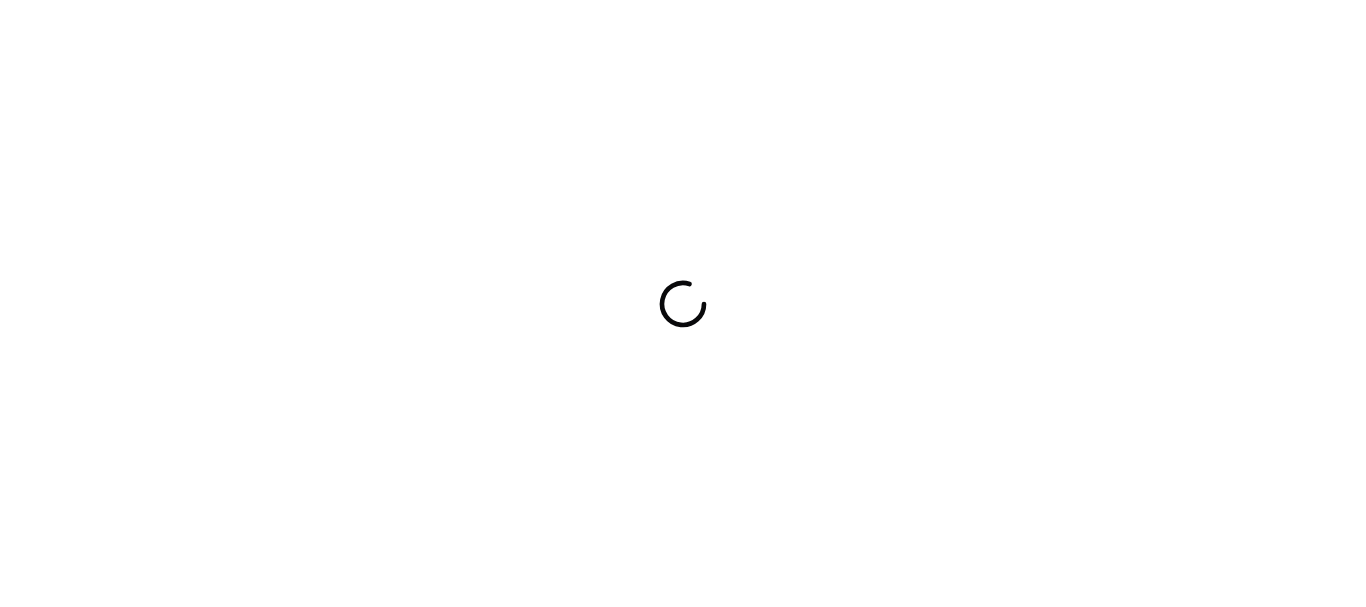 scroll, scrollTop: 0, scrollLeft: 0, axis: both 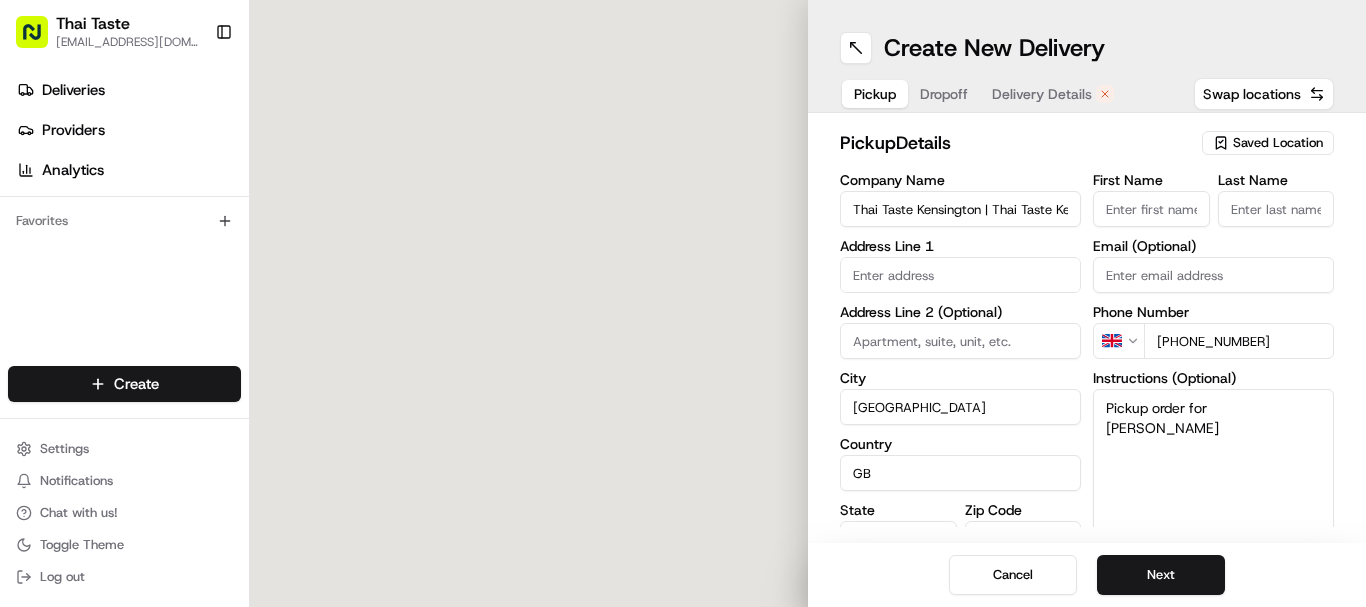 type on "[STREET_ADDRESS][PERSON_NAME]" 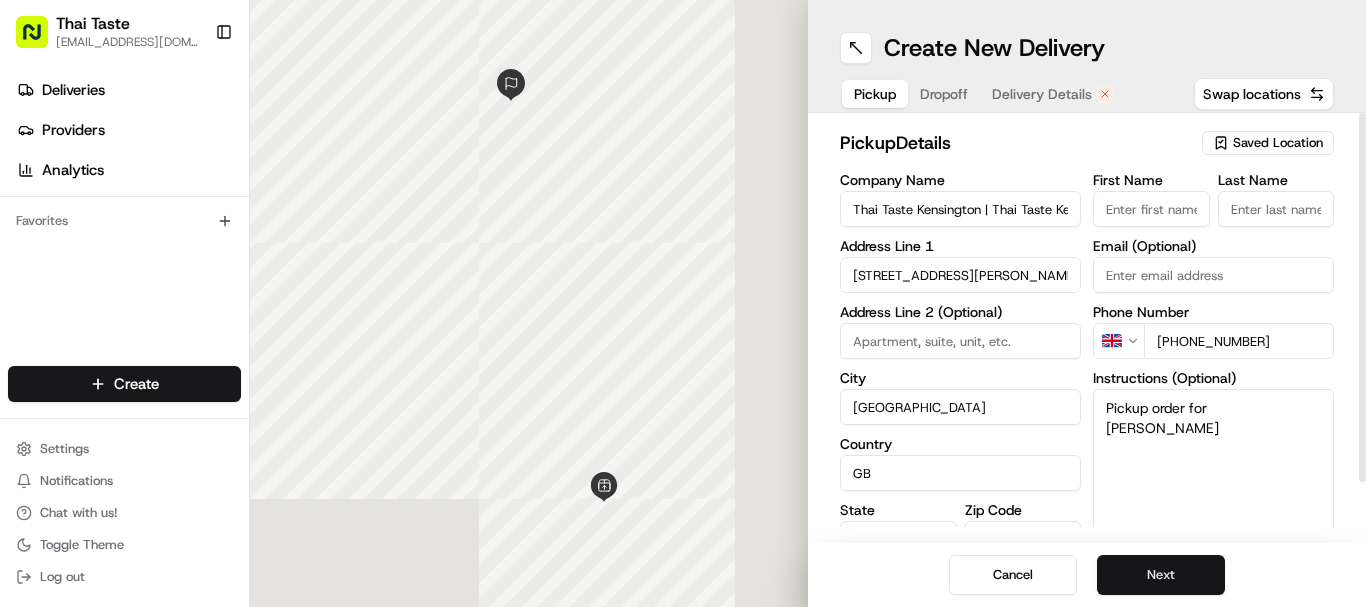 scroll, scrollTop: 0, scrollLeft: 0, axis: both 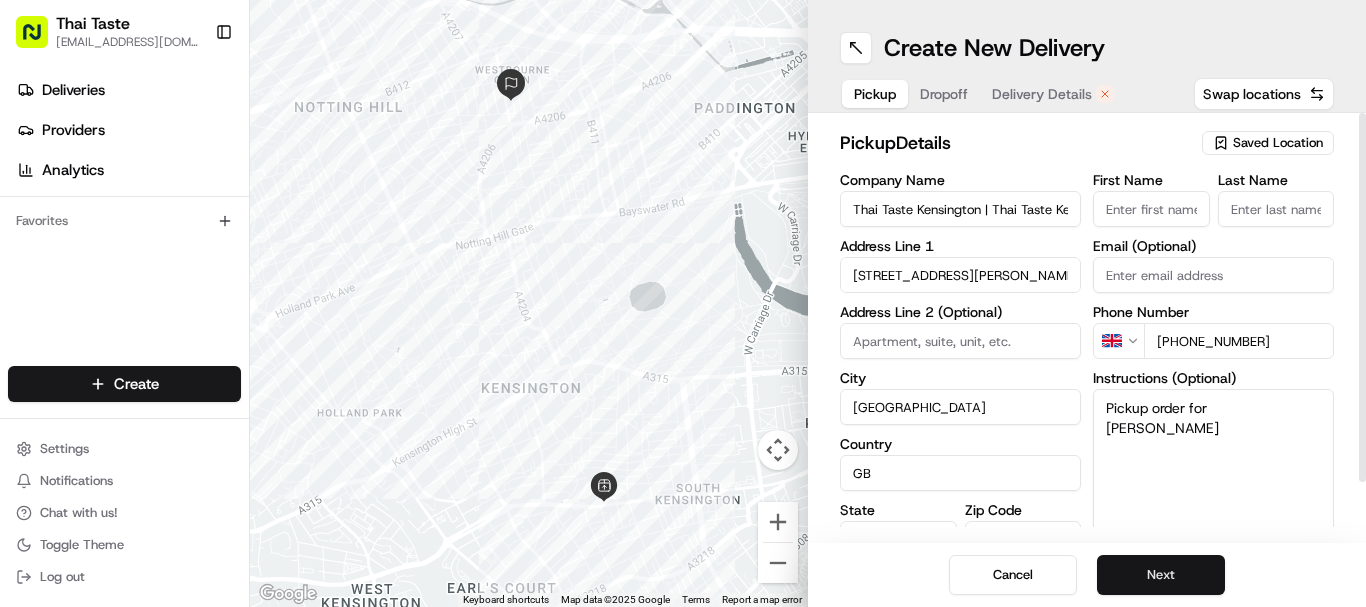 click on "Next" at bounding box center (1161, 575) 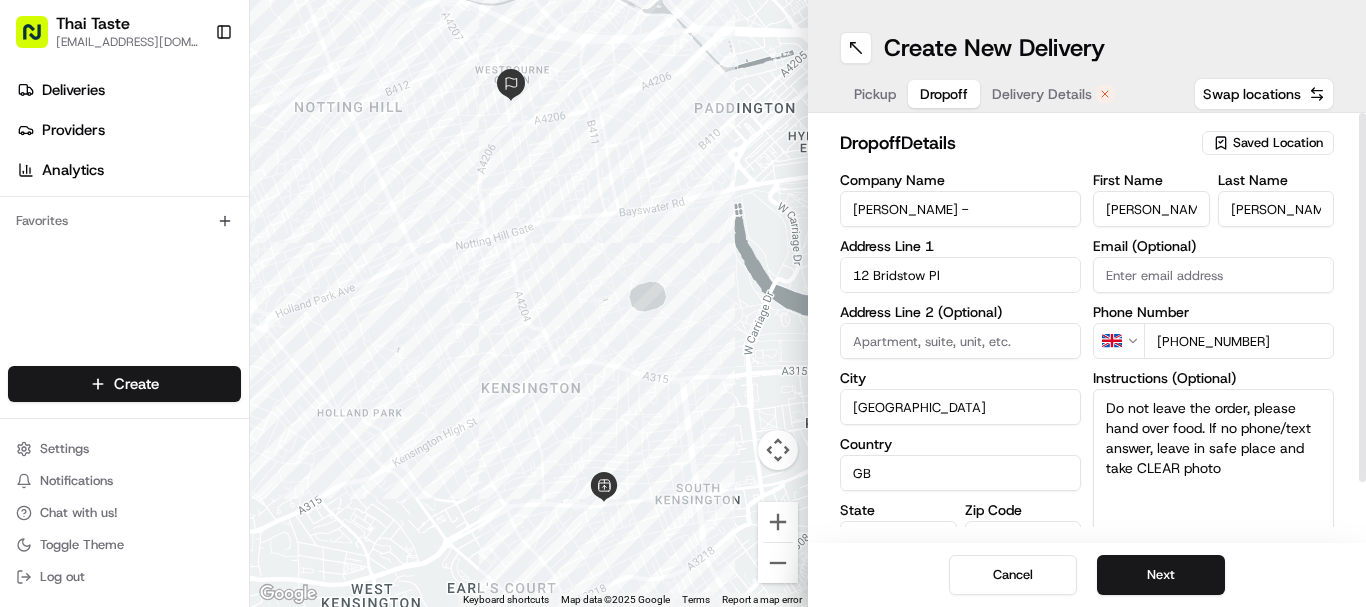 click on "Do not leave the order, please hand over food. If no phone/text answer, leave in safe place and take CLEAR photo" at bounding box center (1213, 464) 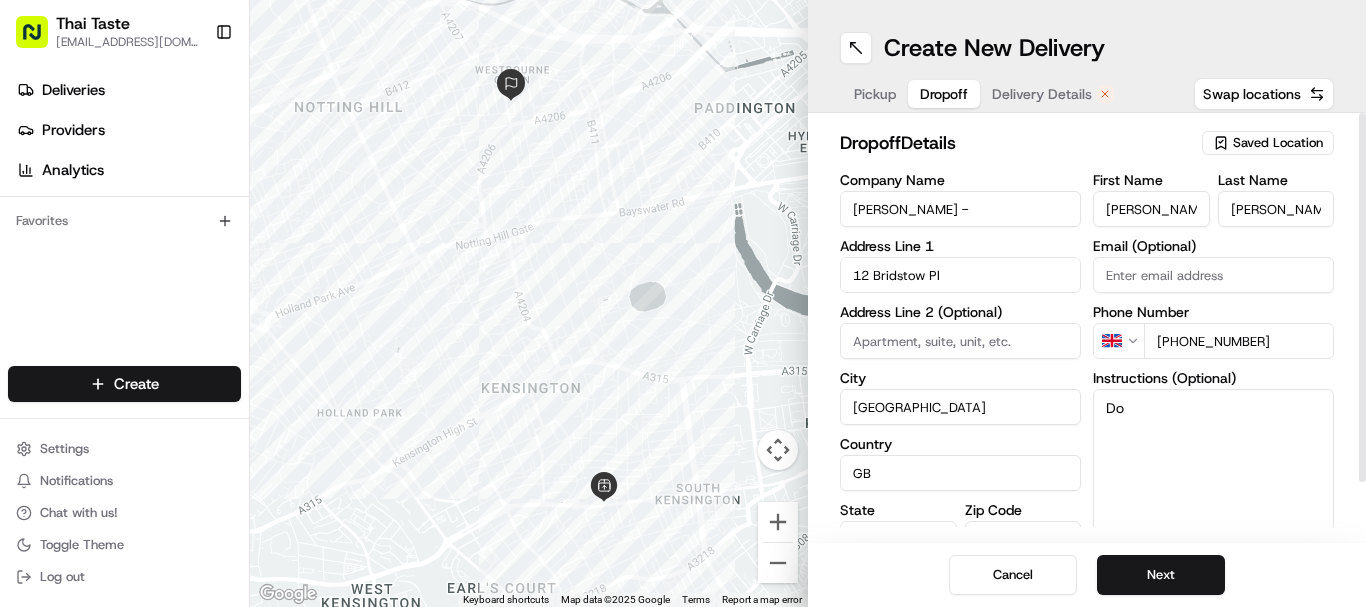 type on "D" 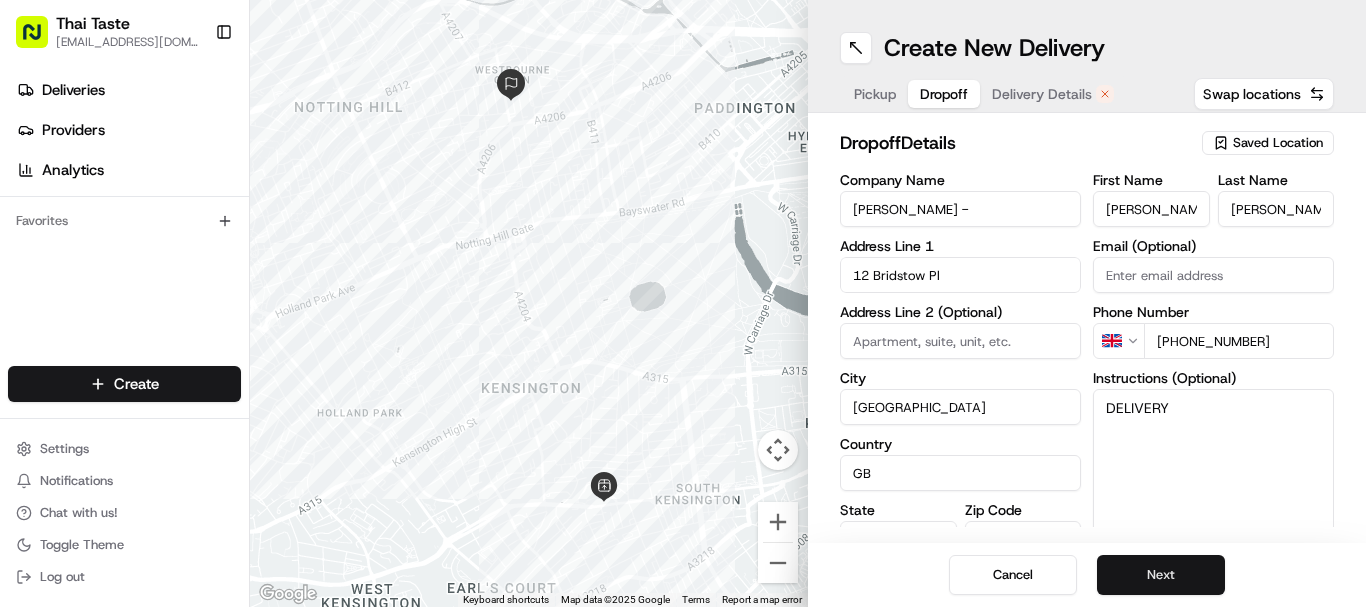 type on "DELIVERY" 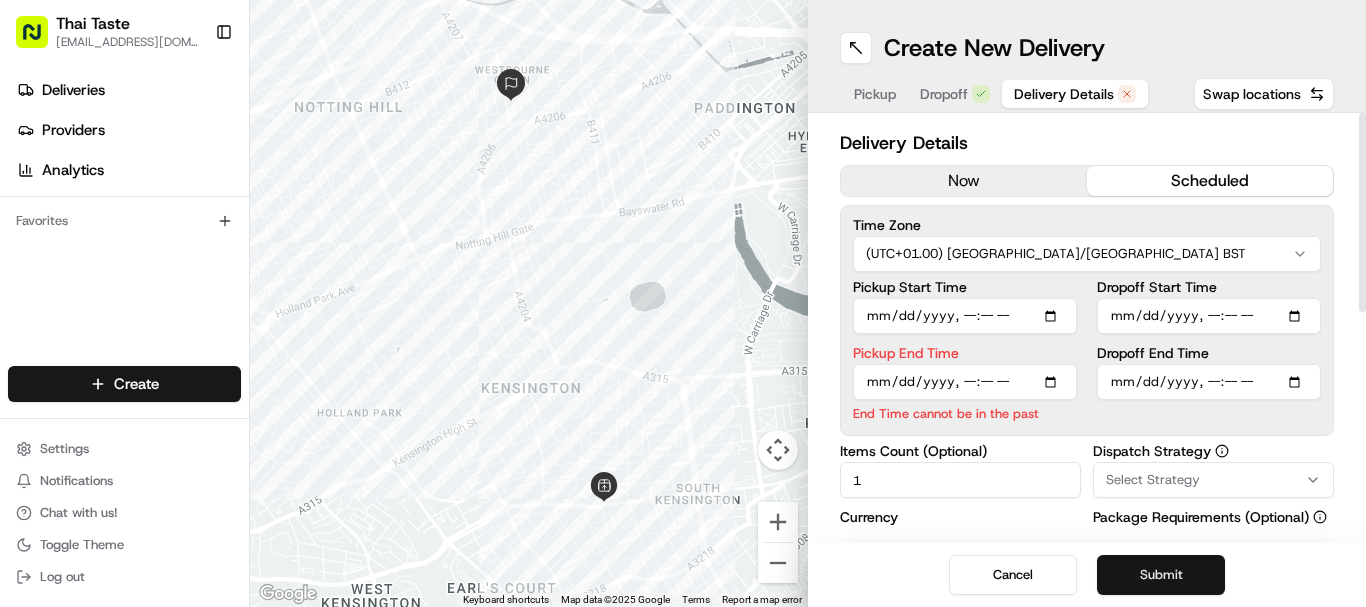 click on "Submit" at bounding box center (1161, 575) 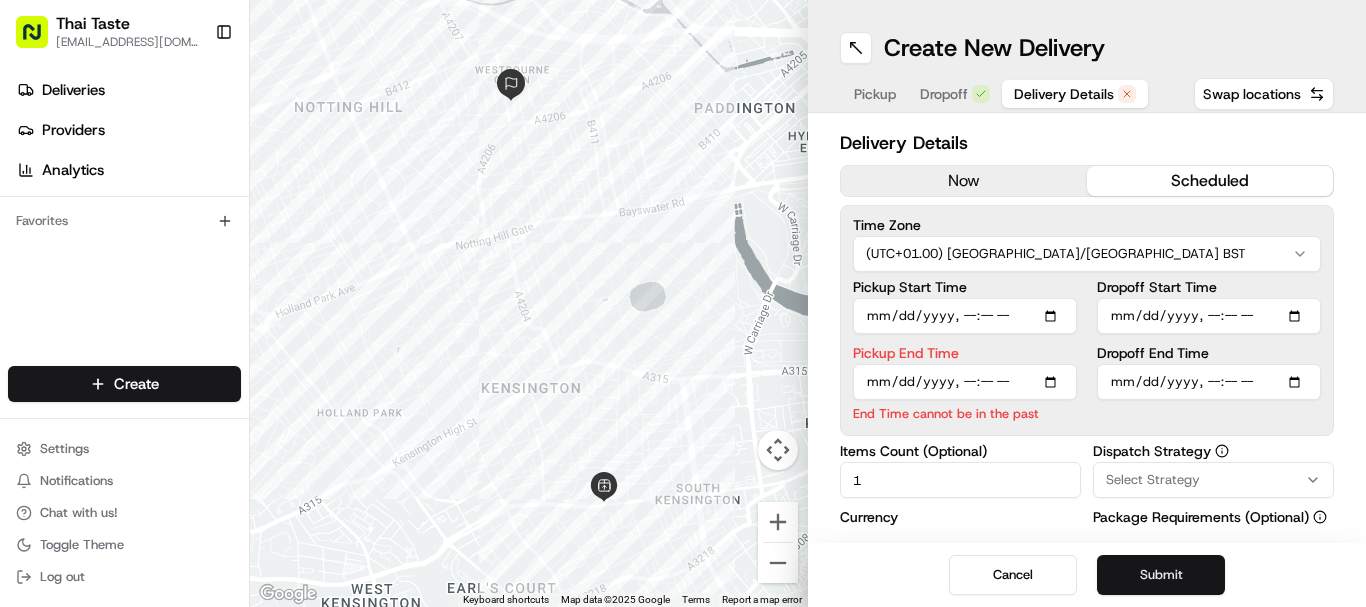 click on "Submit" at bounding box center [1161, 575] 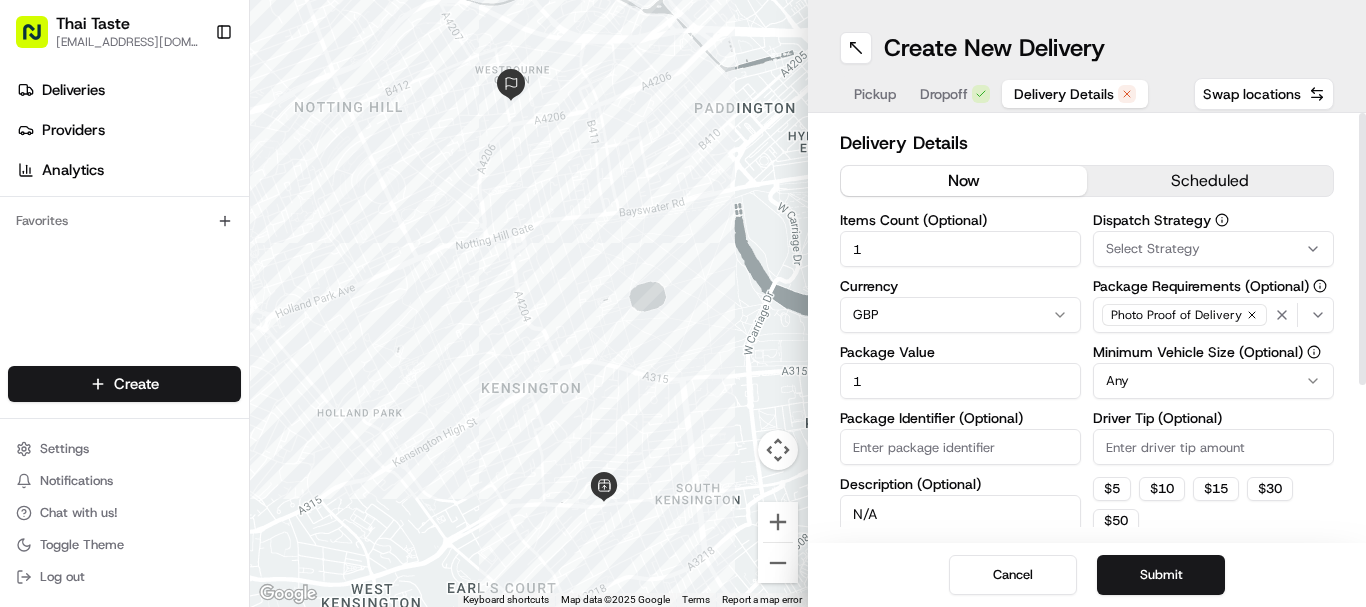 click on "now" at bounding box center (964, 181) 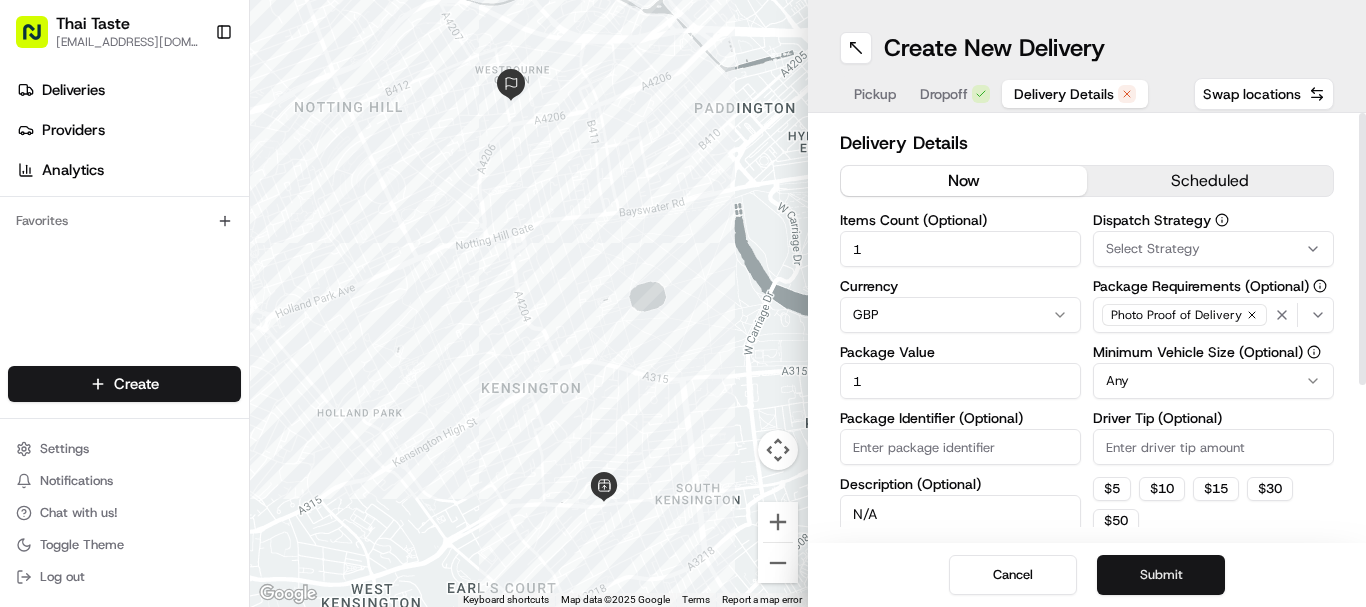click on "Submit" at bounding box center (1161, 575) 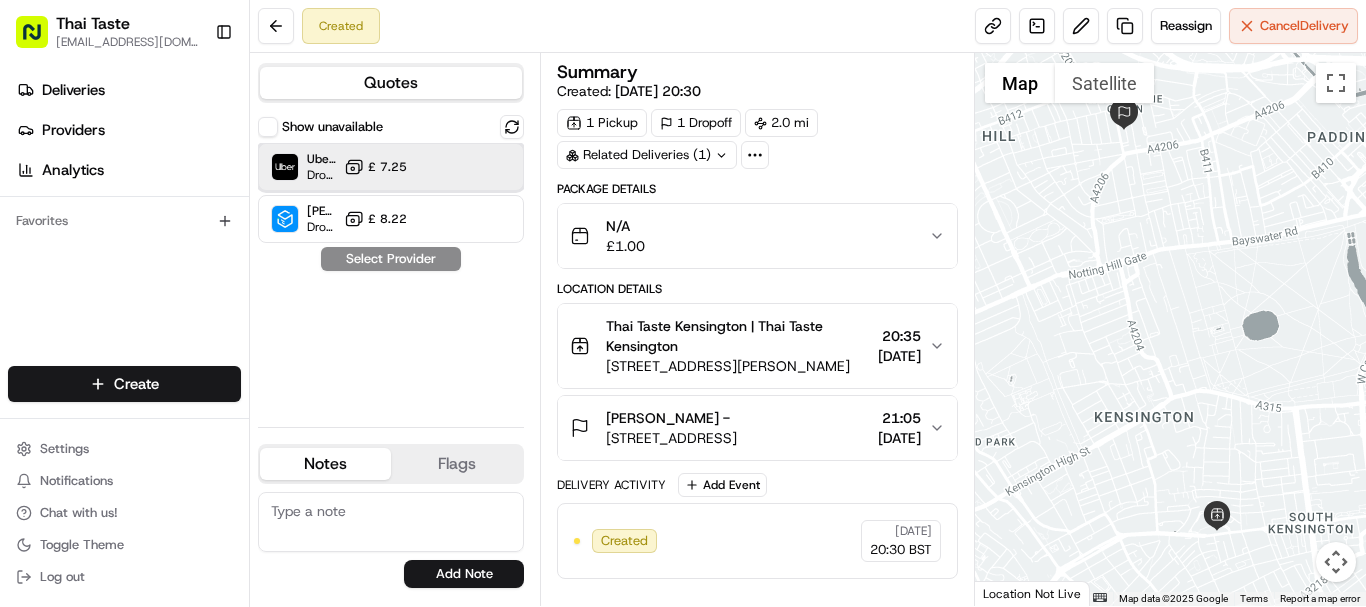 click at bounding box center (463, 167) 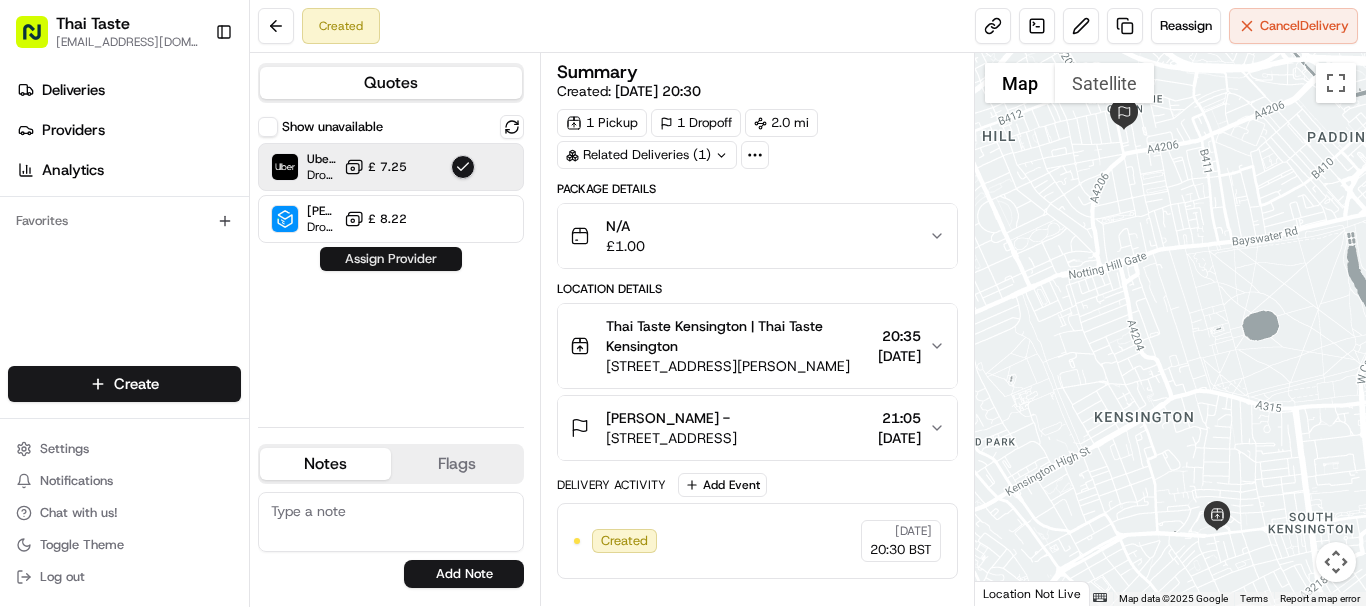 click on "Assign Provider" at bounding box center [391, 259] 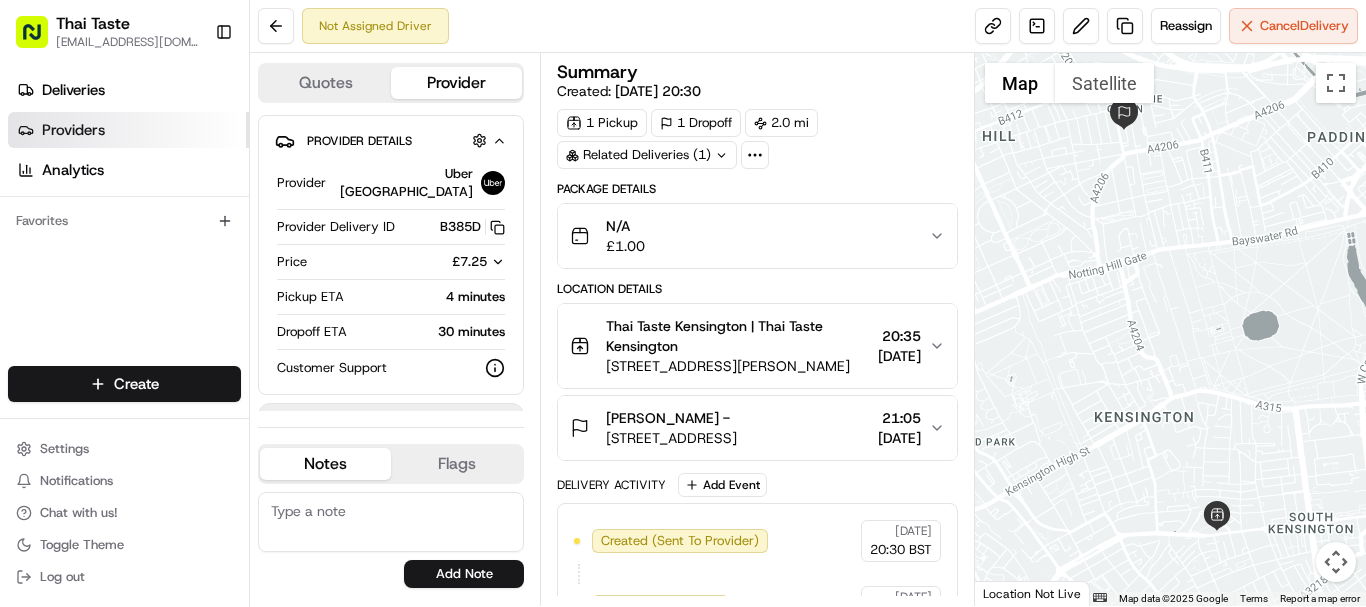 click on "Providers" at bounding box center (73, 130) 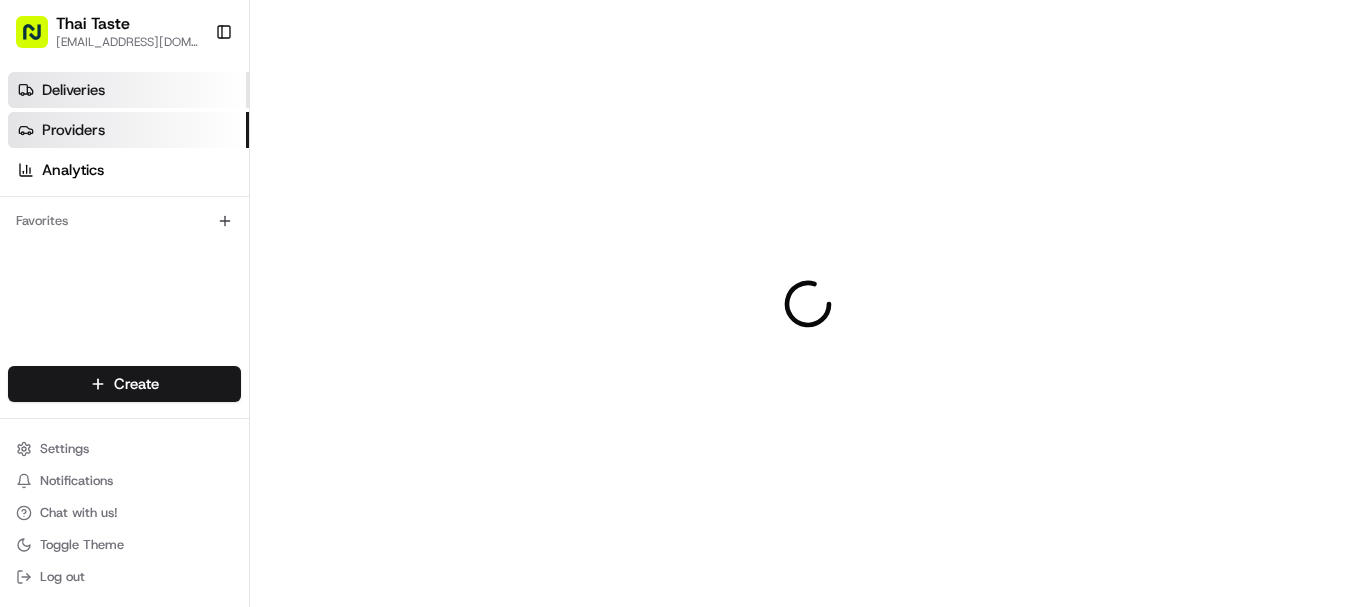 click on "Deliveries" at bounding box center (73, 90) 